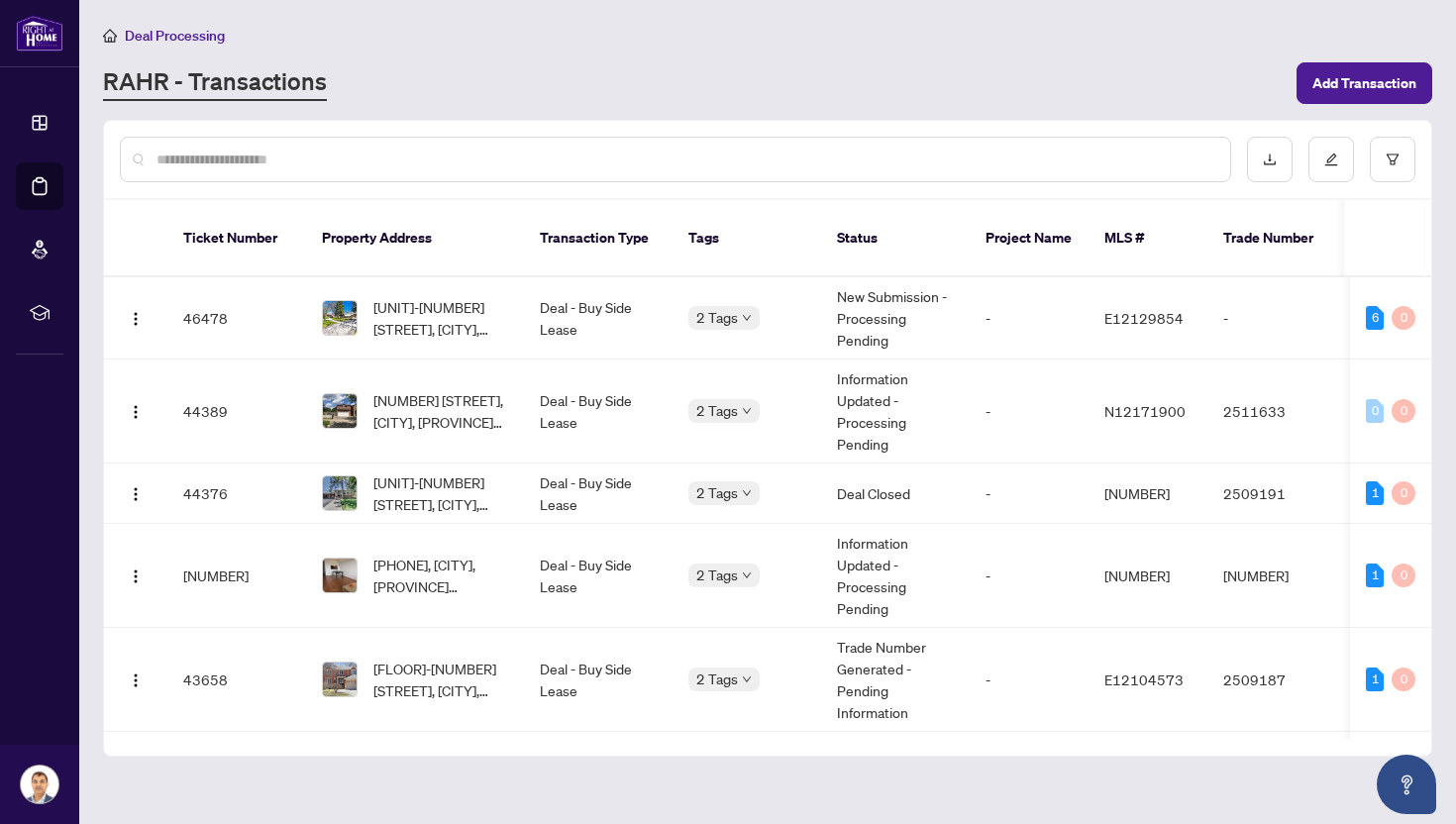 scroll, scrollTop: 0, scrollLeft: 0, axis: both 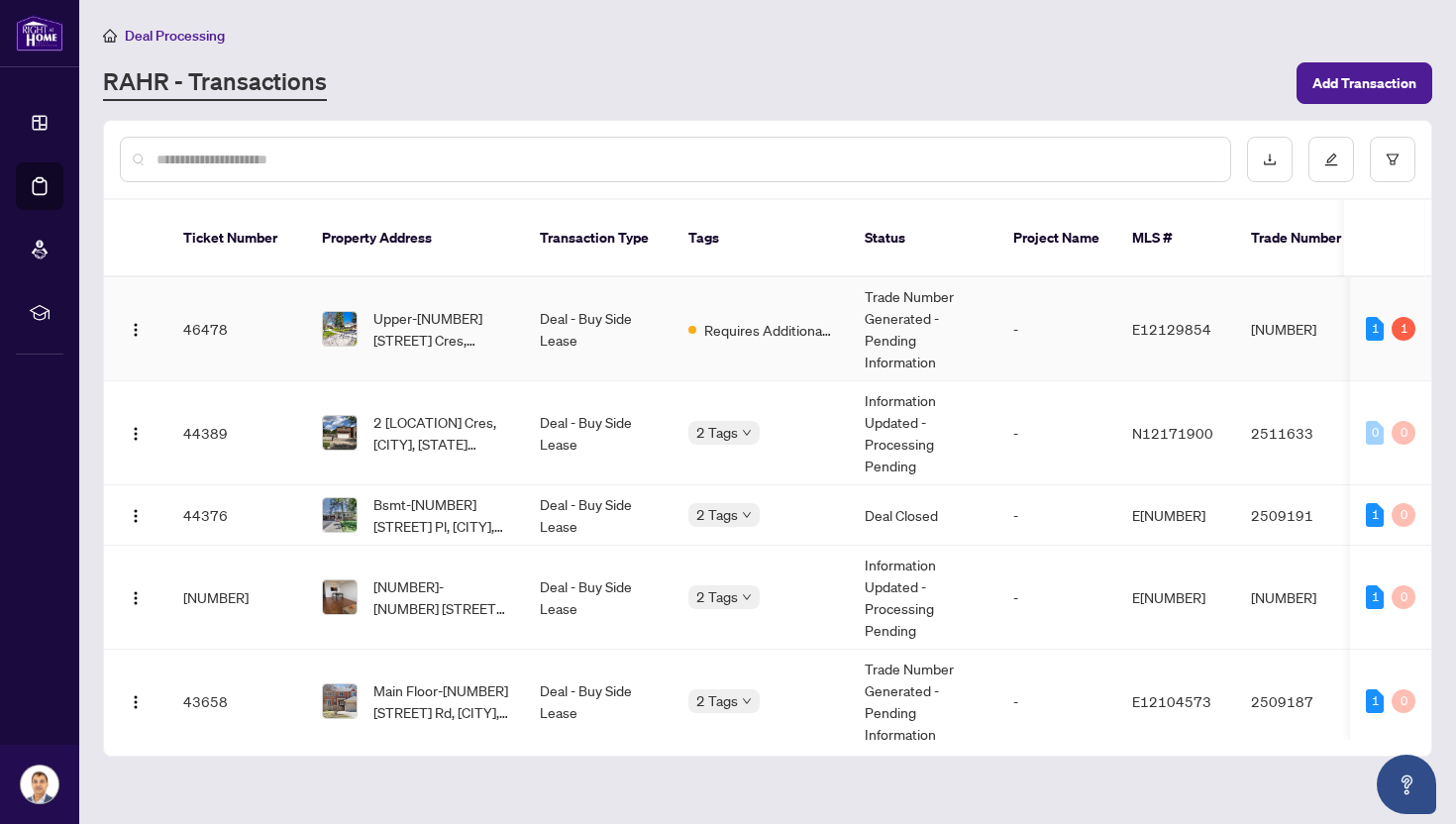click on "Upper-[NUMBER] [STREET] Cres, [CITY], [STATE] [POSTAL_CODE], [COUNTRY]" at bounding box center [441, 329] 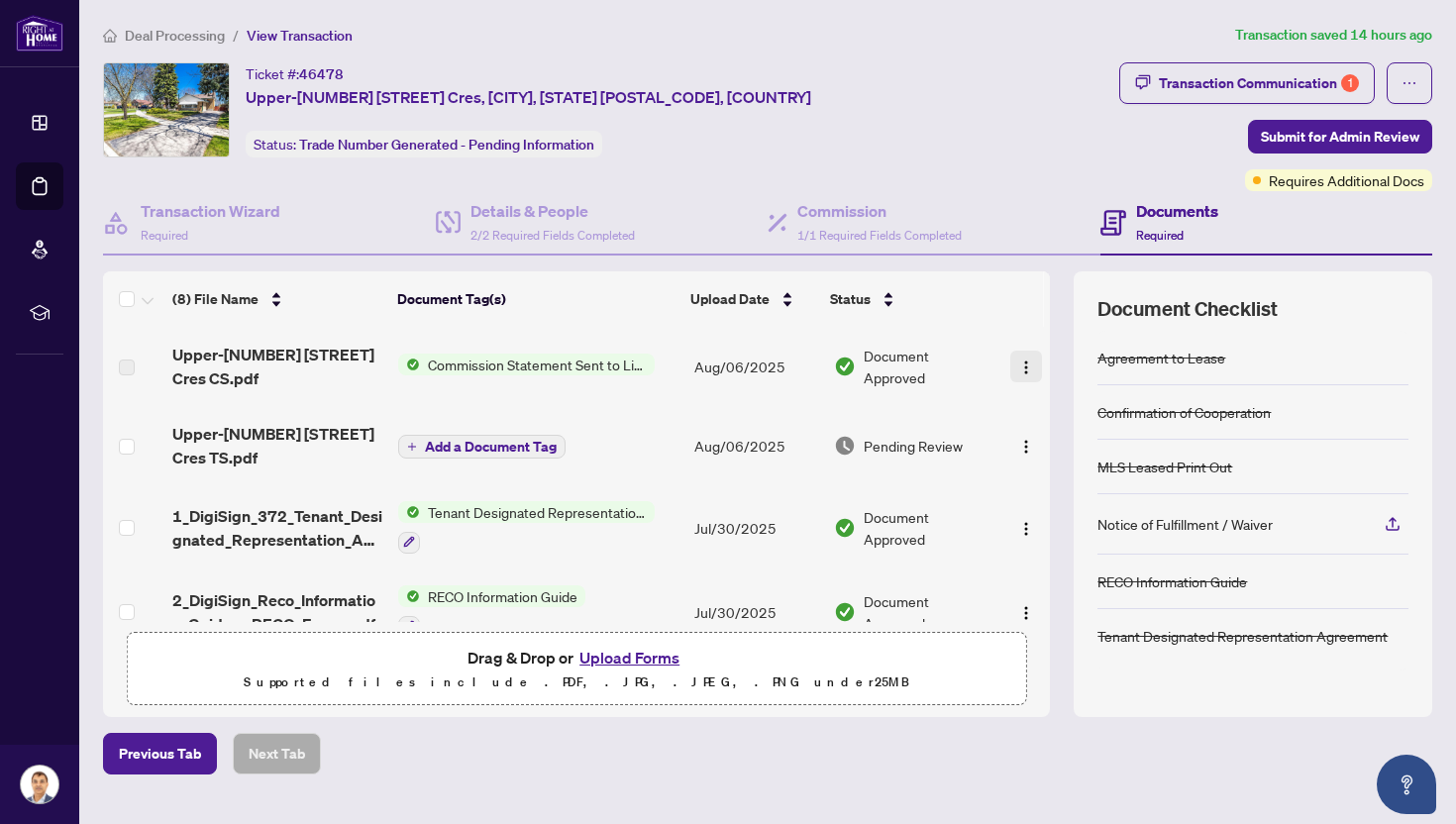 click at bounding box center (1026, 367) 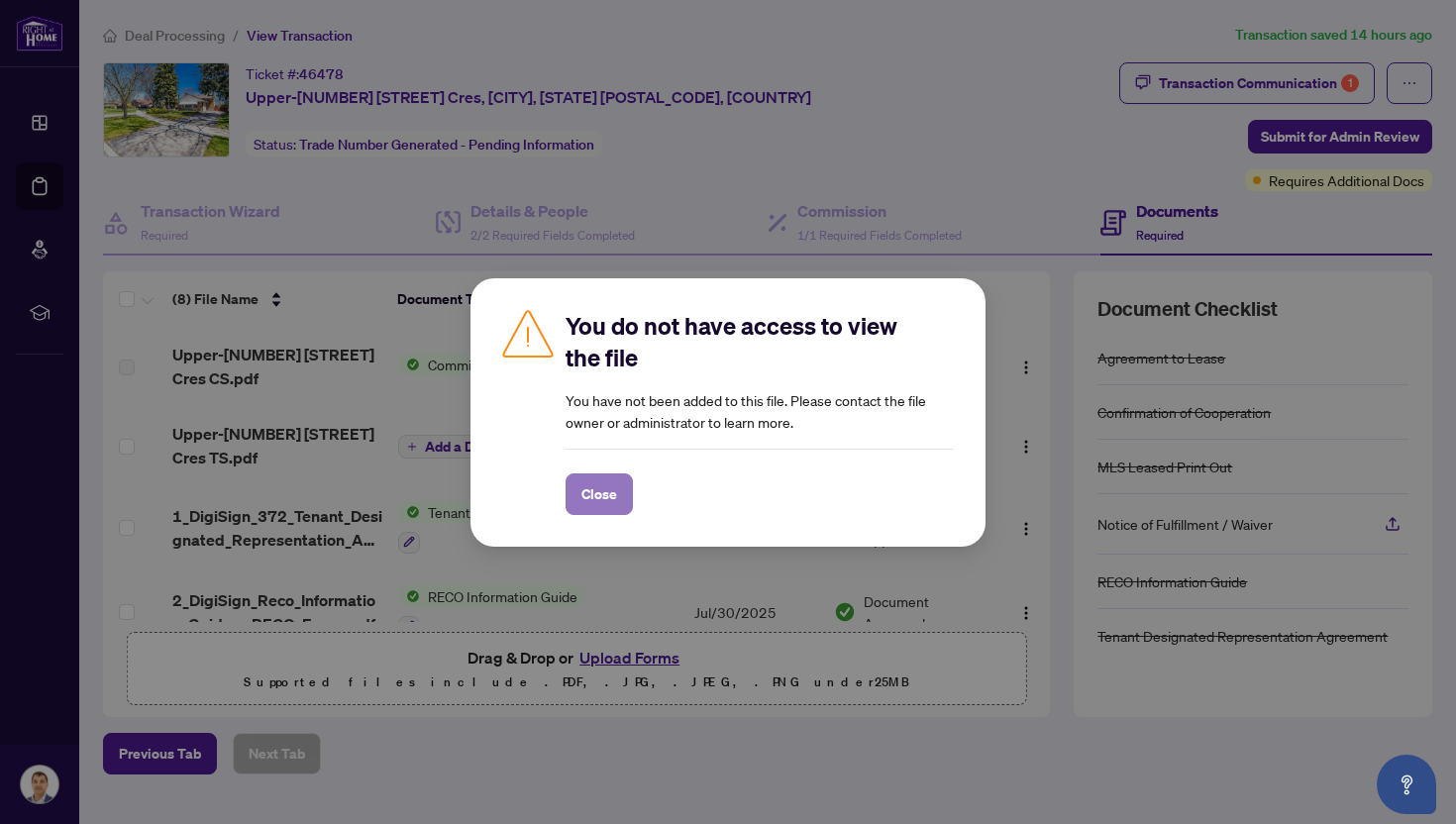 click on "Close" at bounding box center [599, 494] 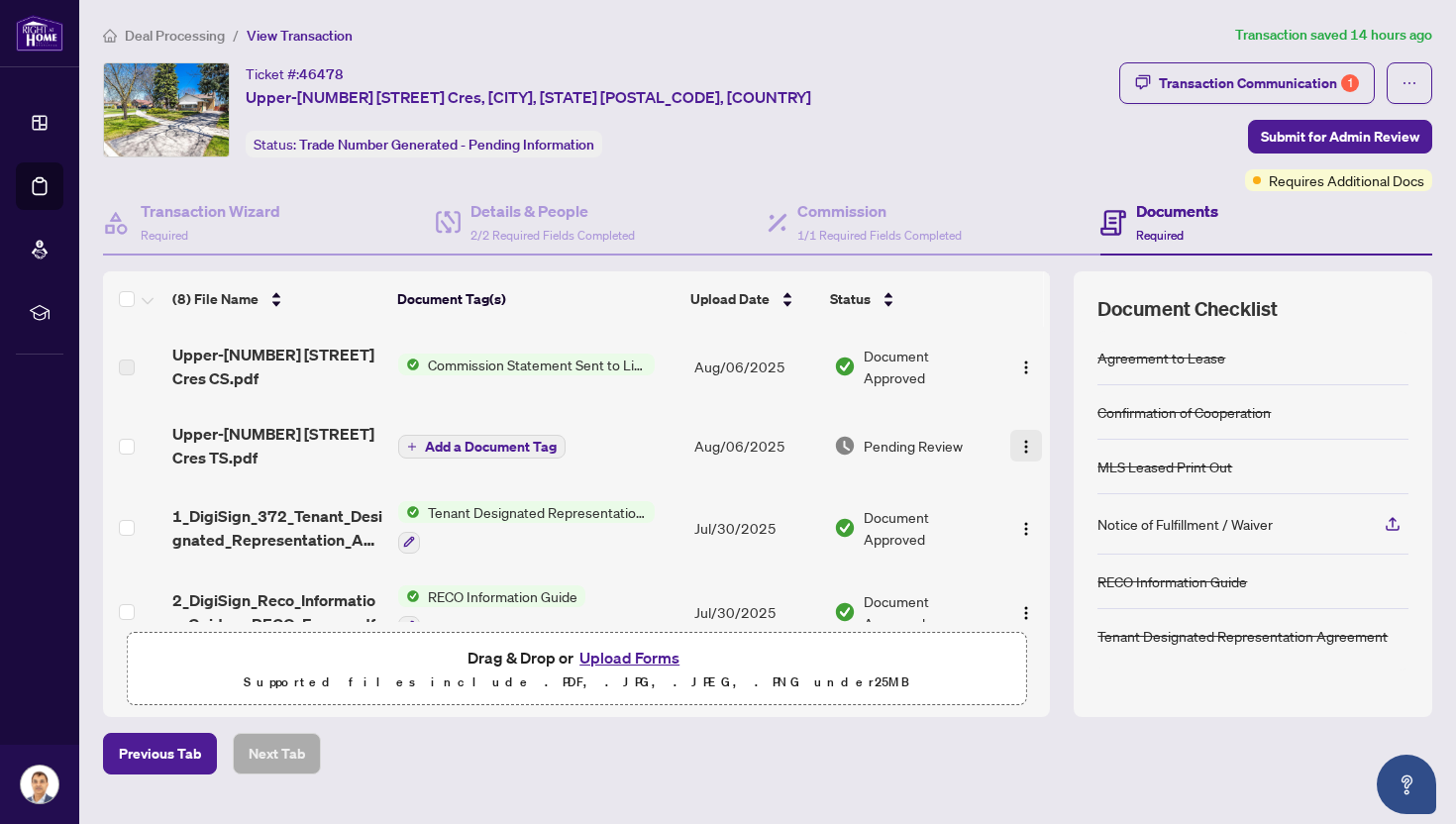 click at bounding box center [1026, 447] 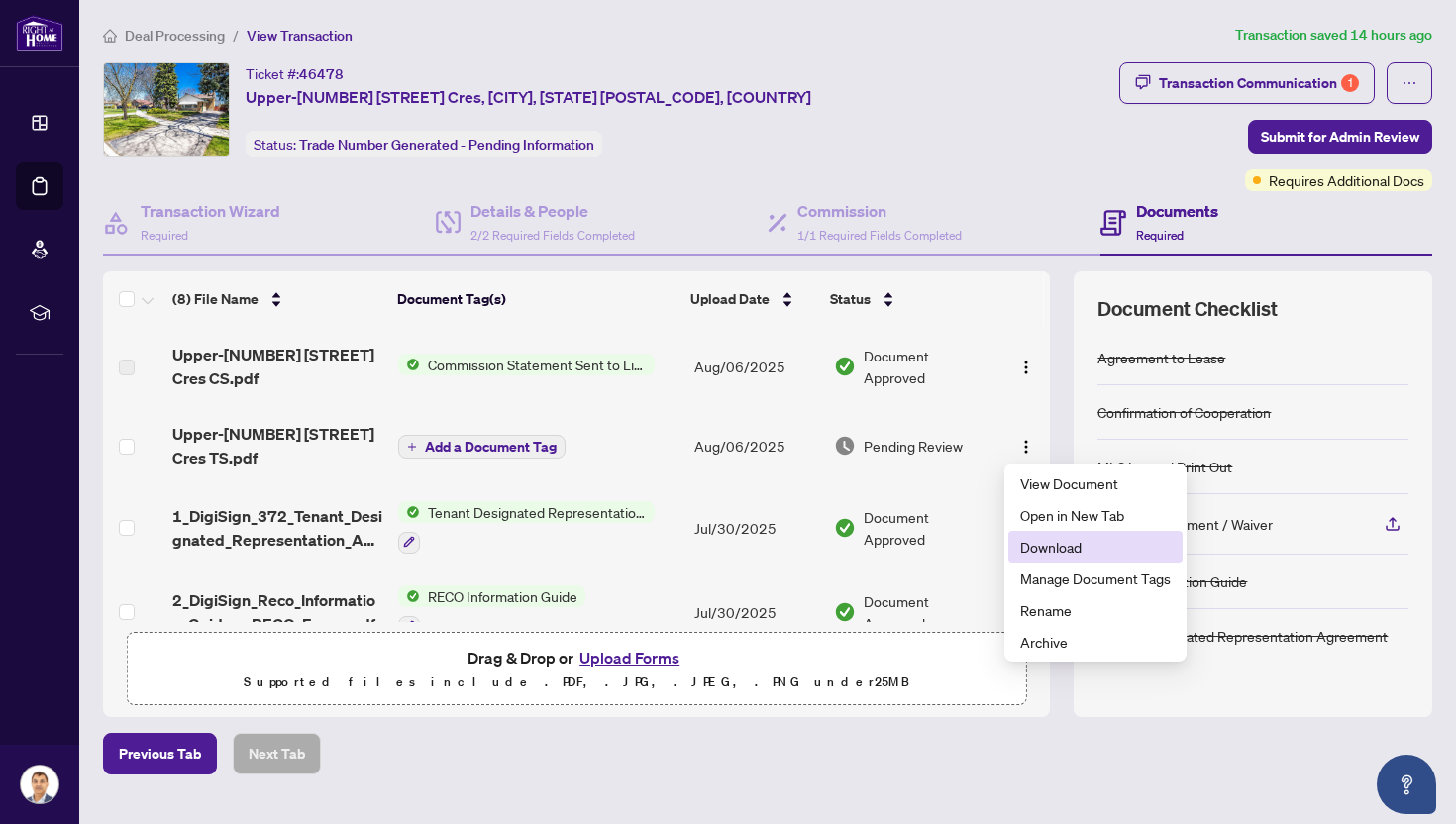 click on "Download" at bounding box center [1095, 547] 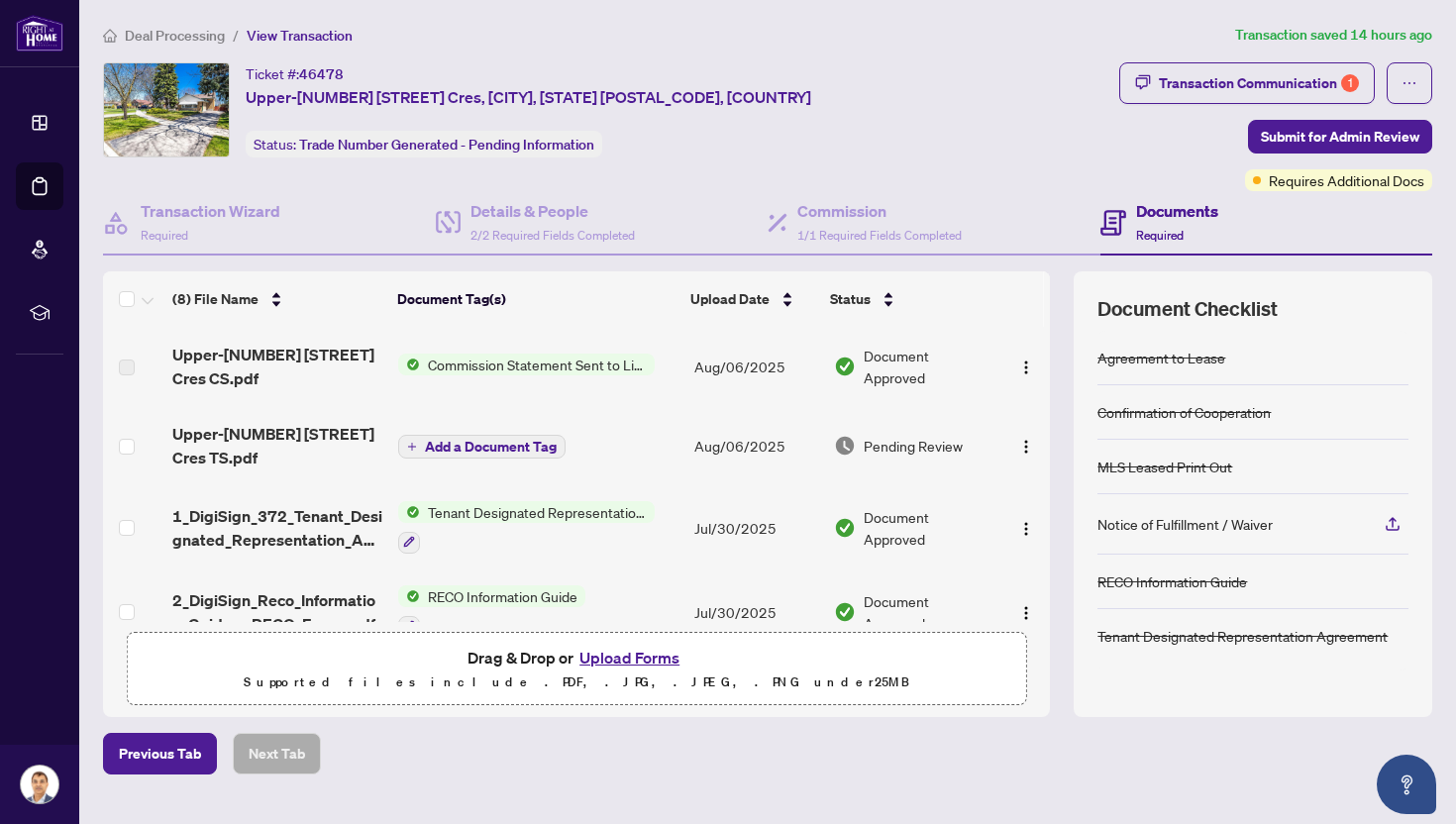 click on "Upload Forms" at bounding box center (629, 658) 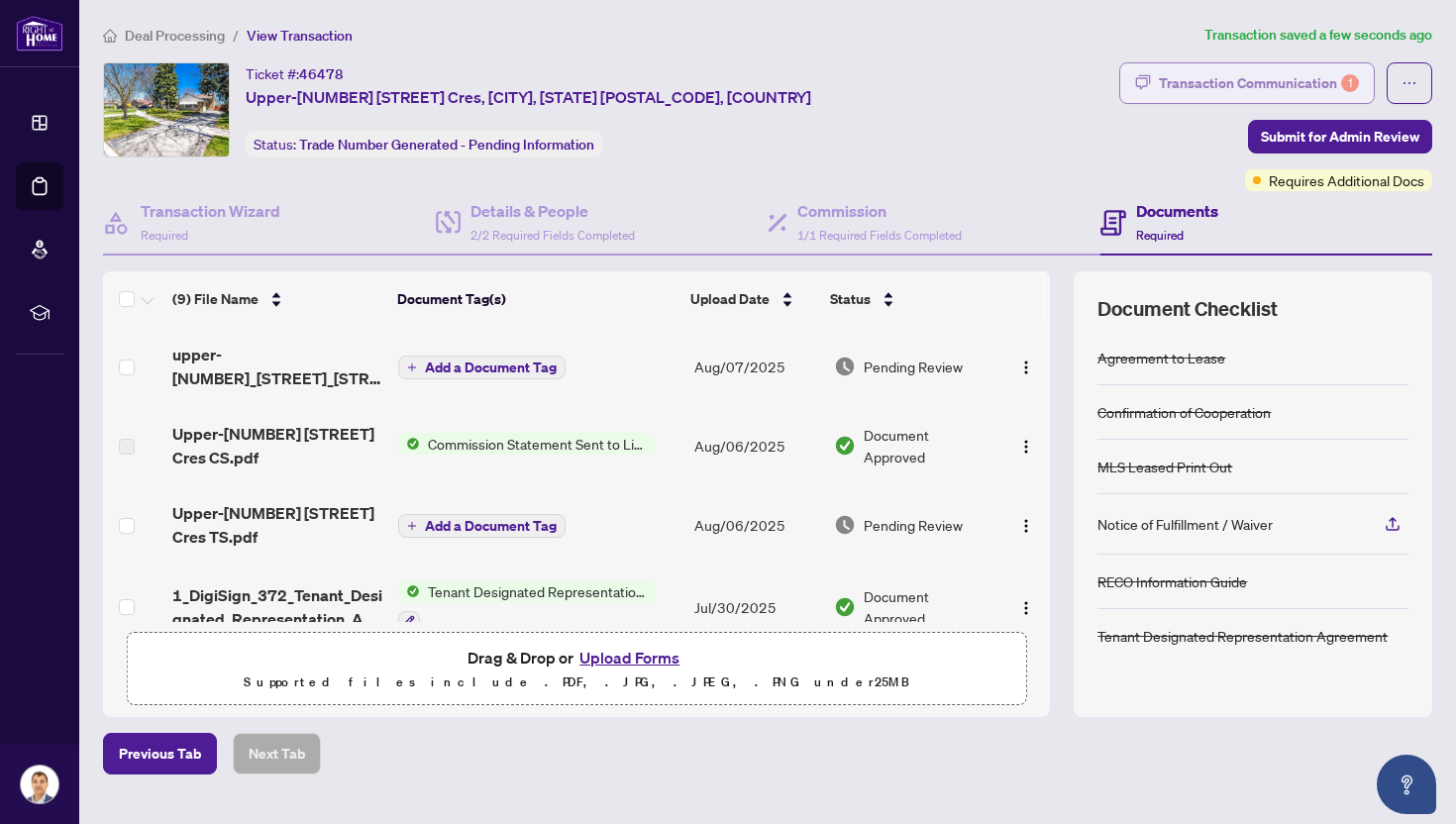 click on "Transaction Communication 1" at bounding box center [1259, 83] 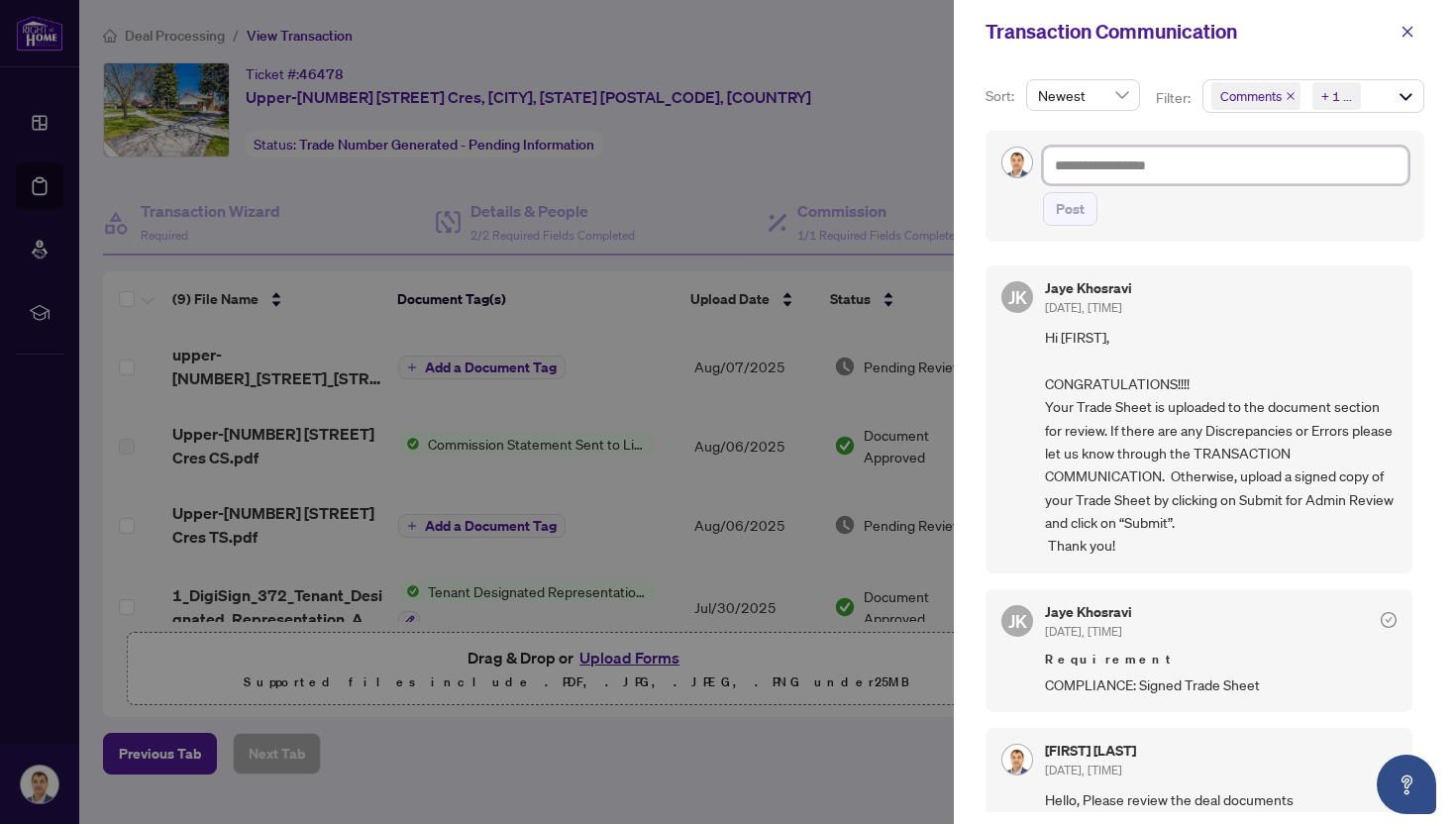 click at bounding box center (1225, 165) 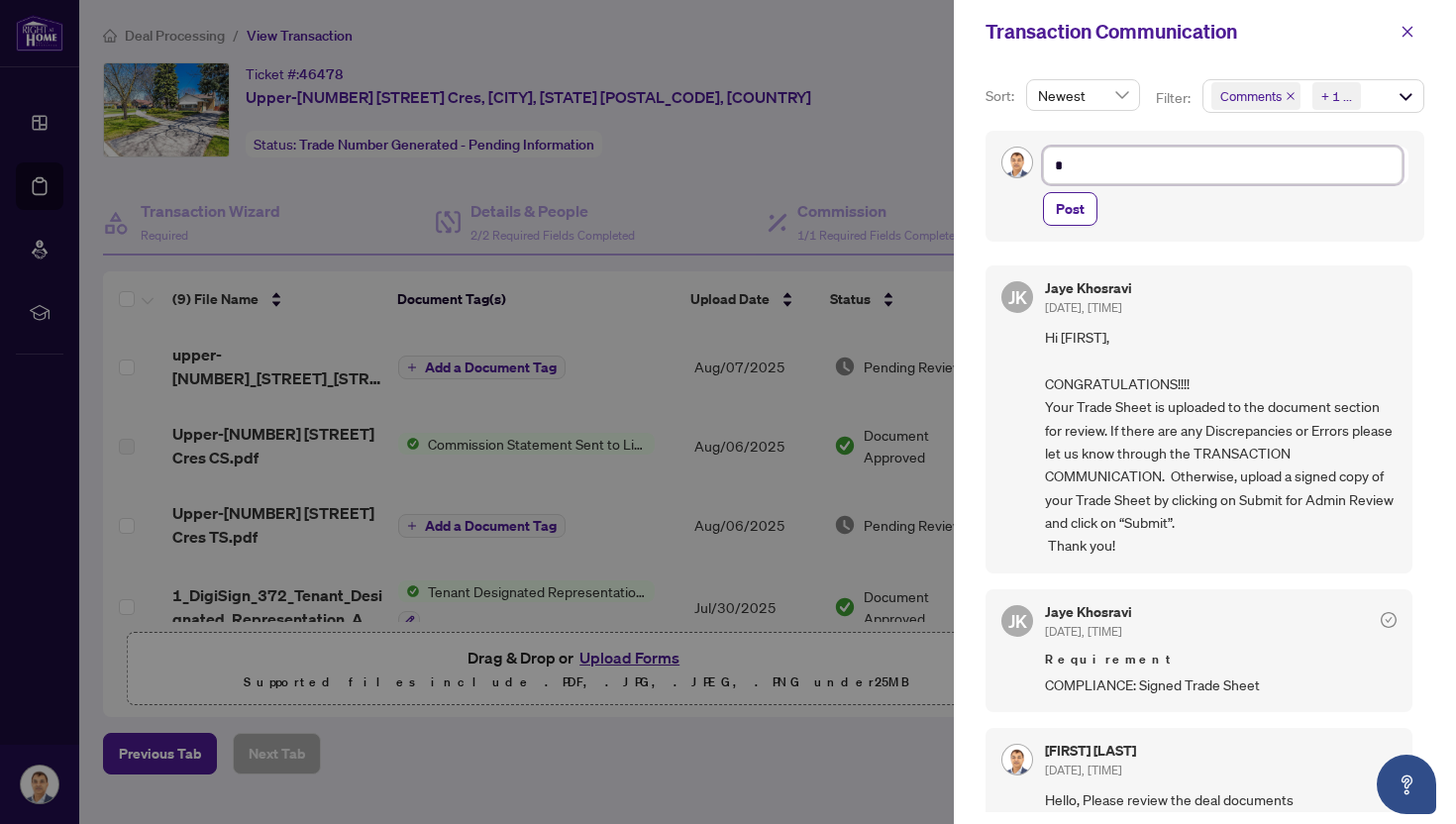 type on "**" 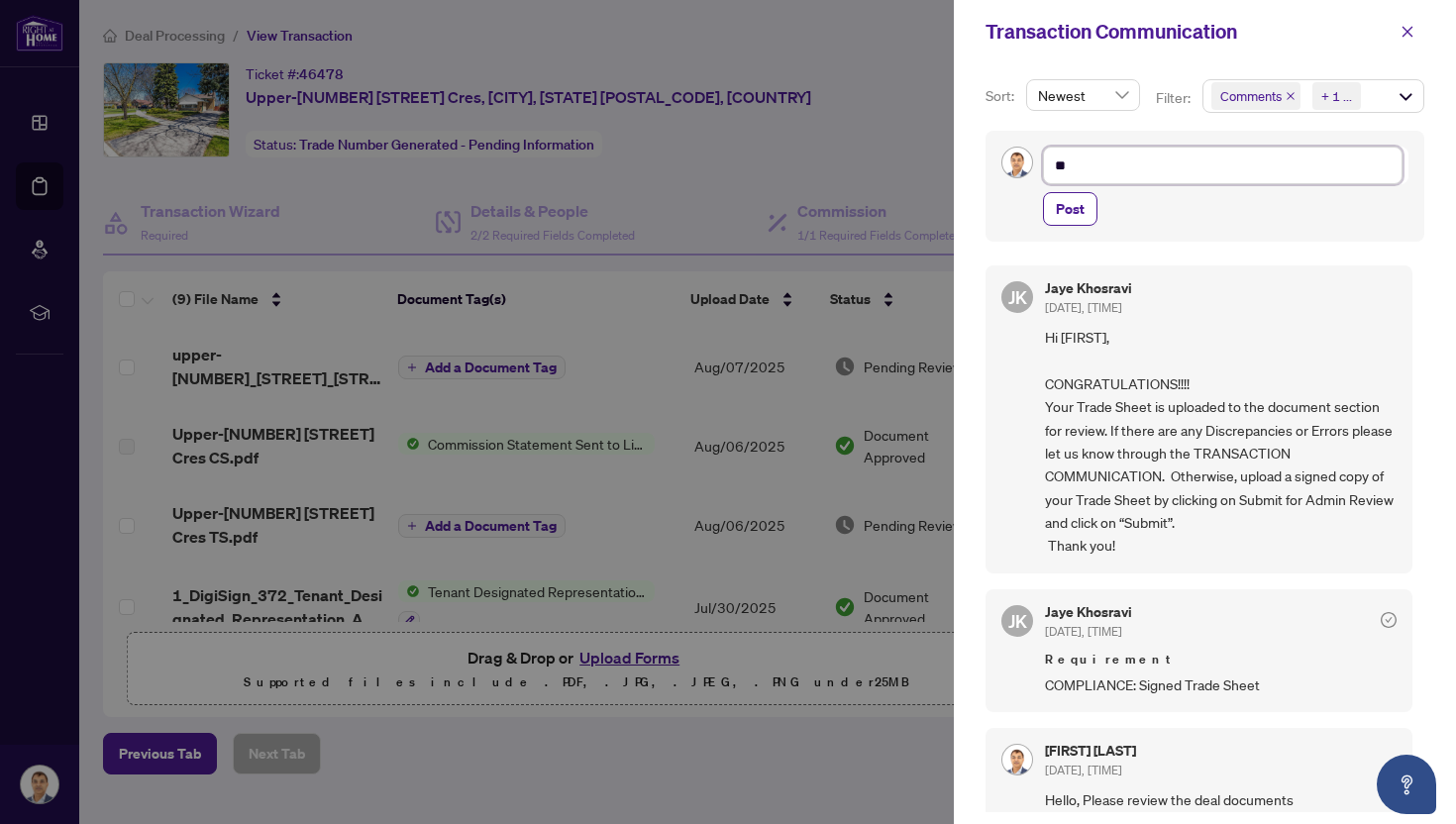 type on "***" 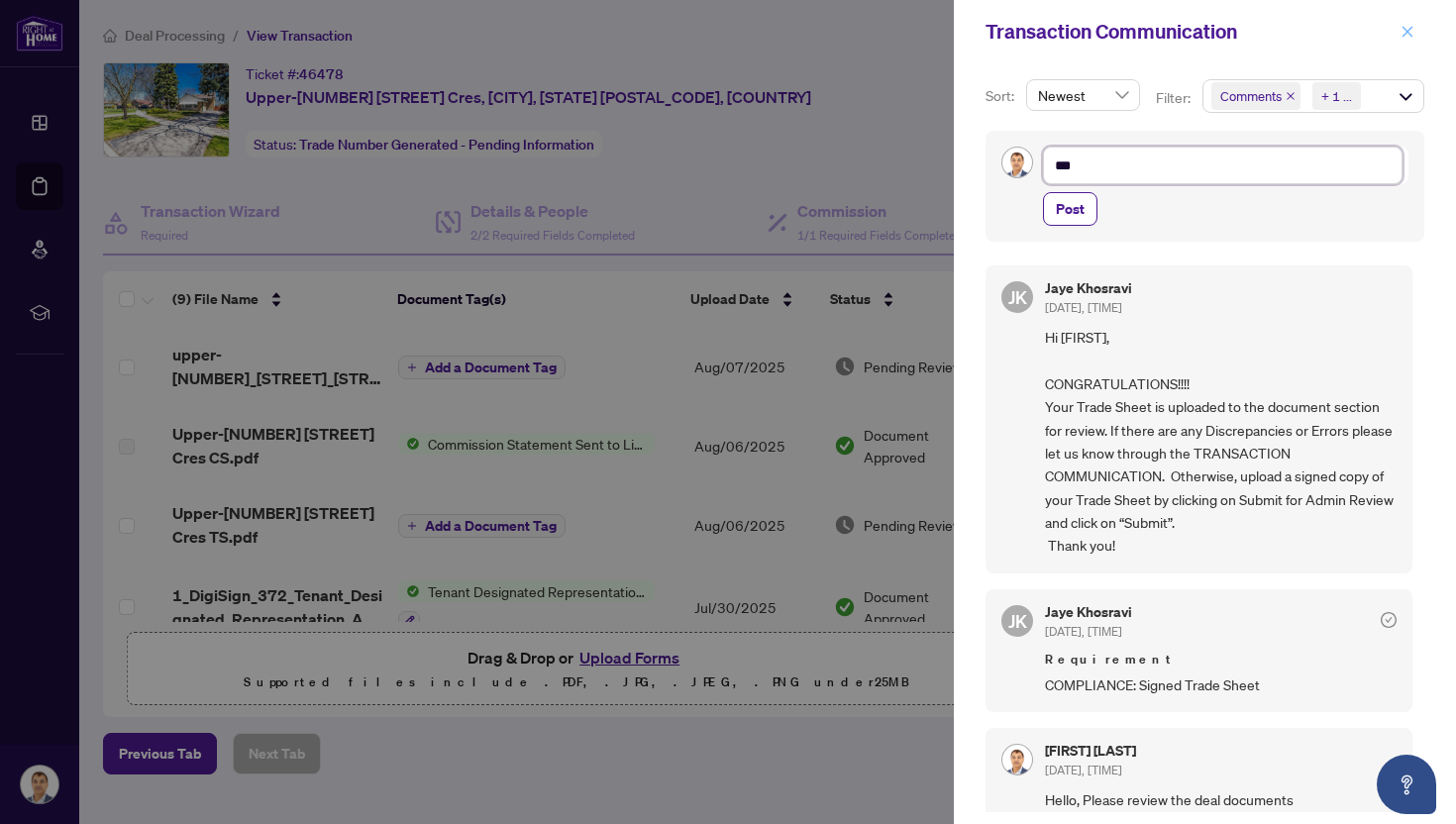 type on "***" 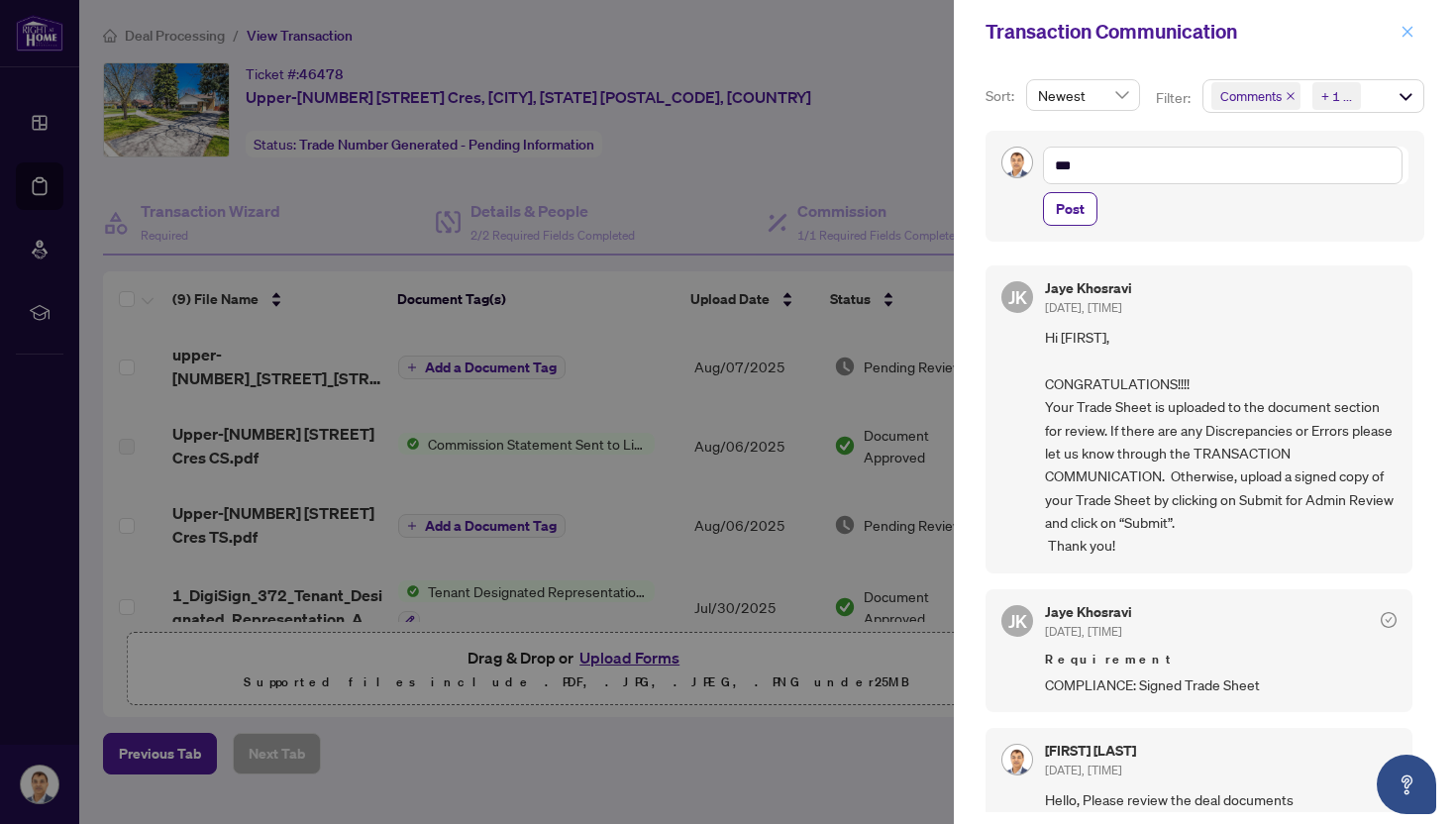 click at bounding box center (1407, 32) 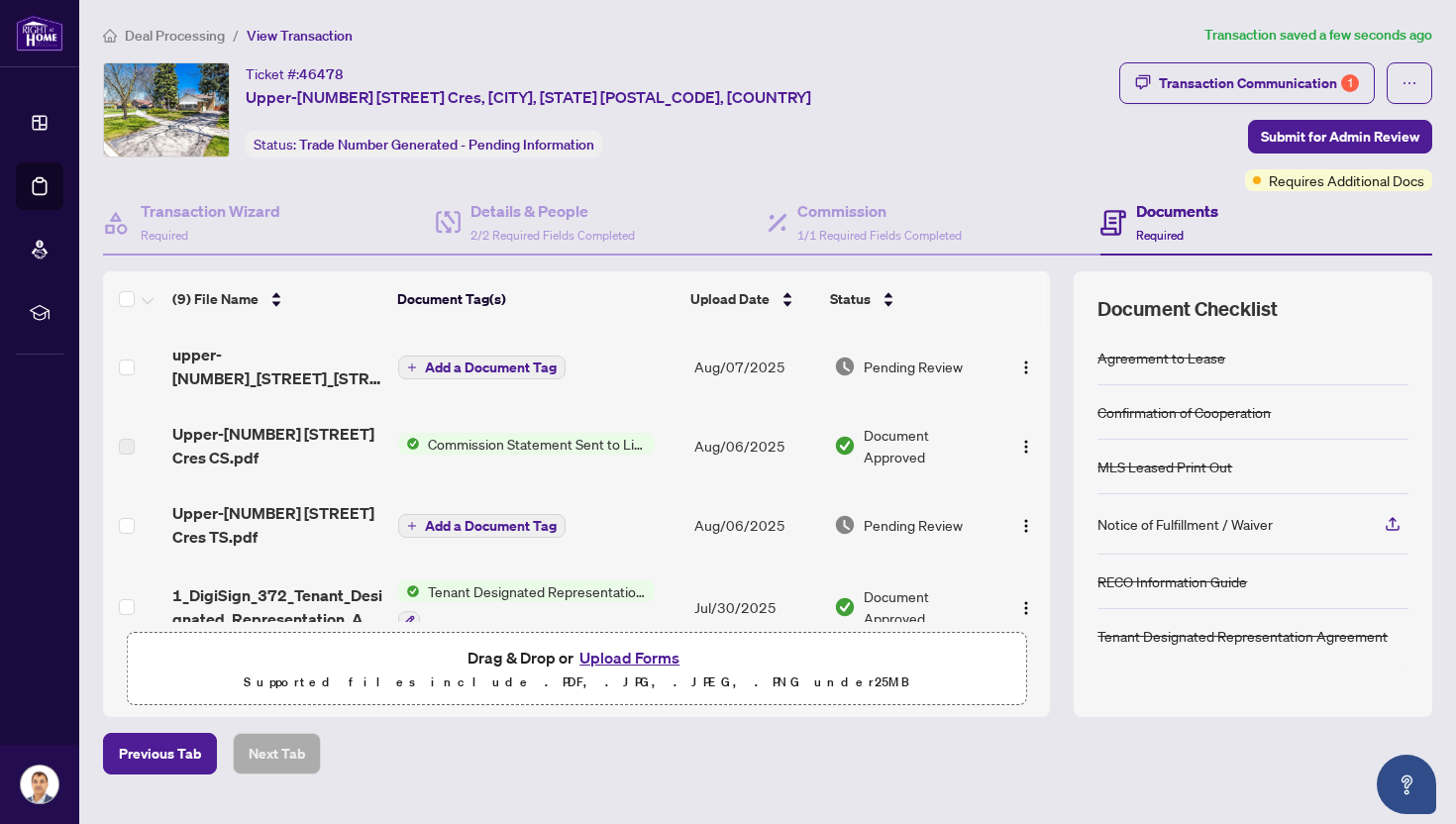 type 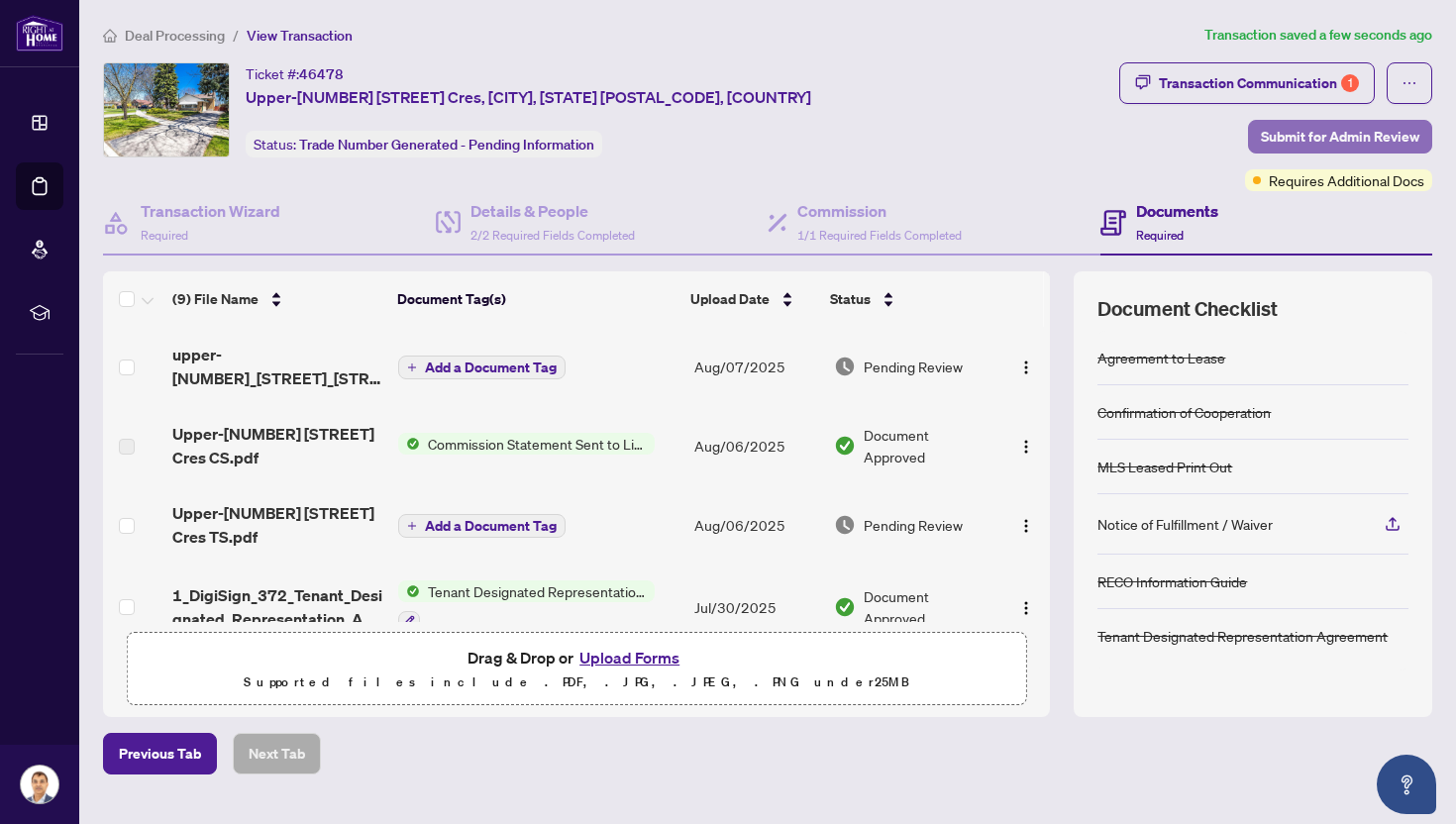 click on "Submit for Admin Review" at bounding box center [1340, 137] 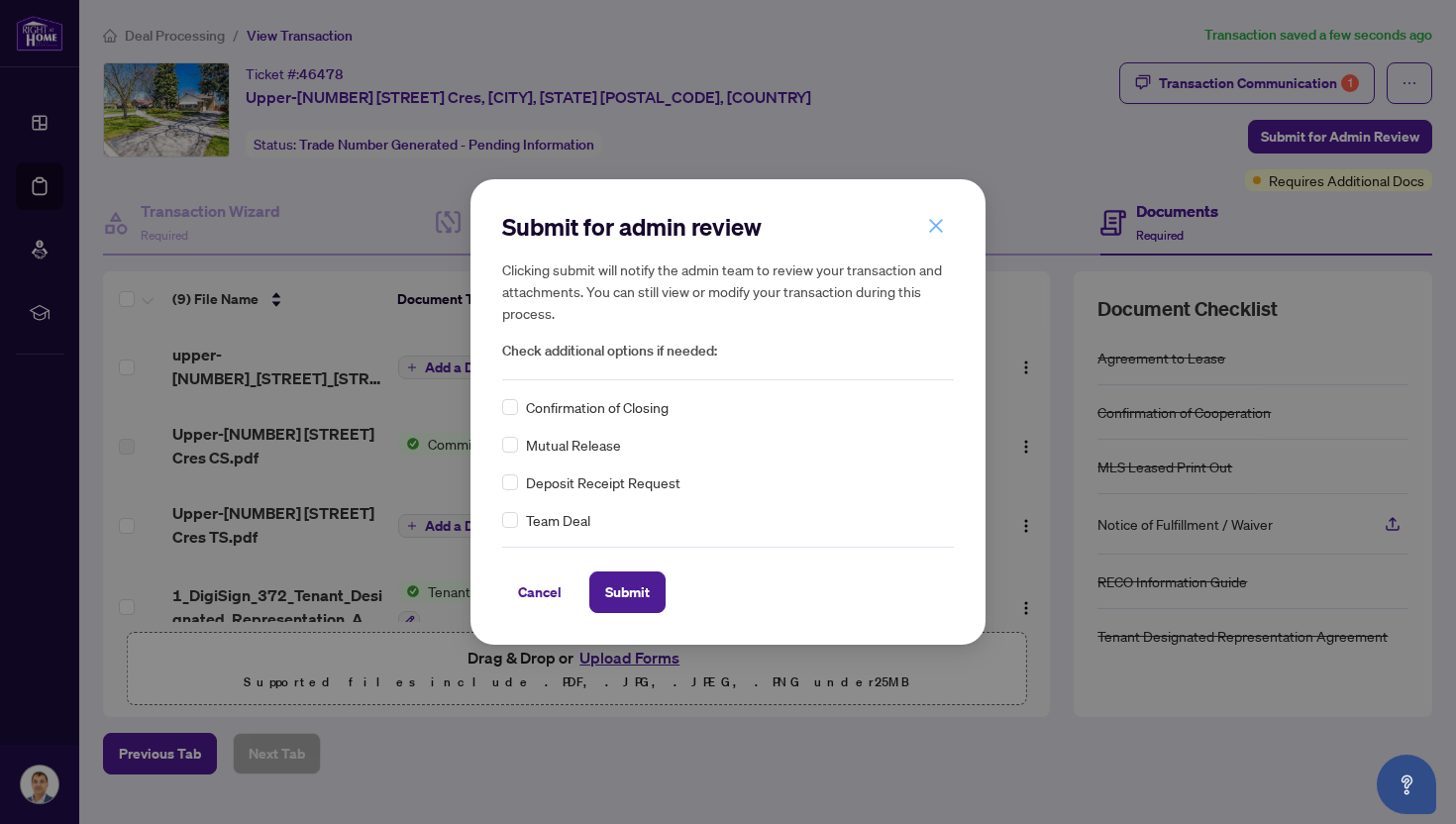 click 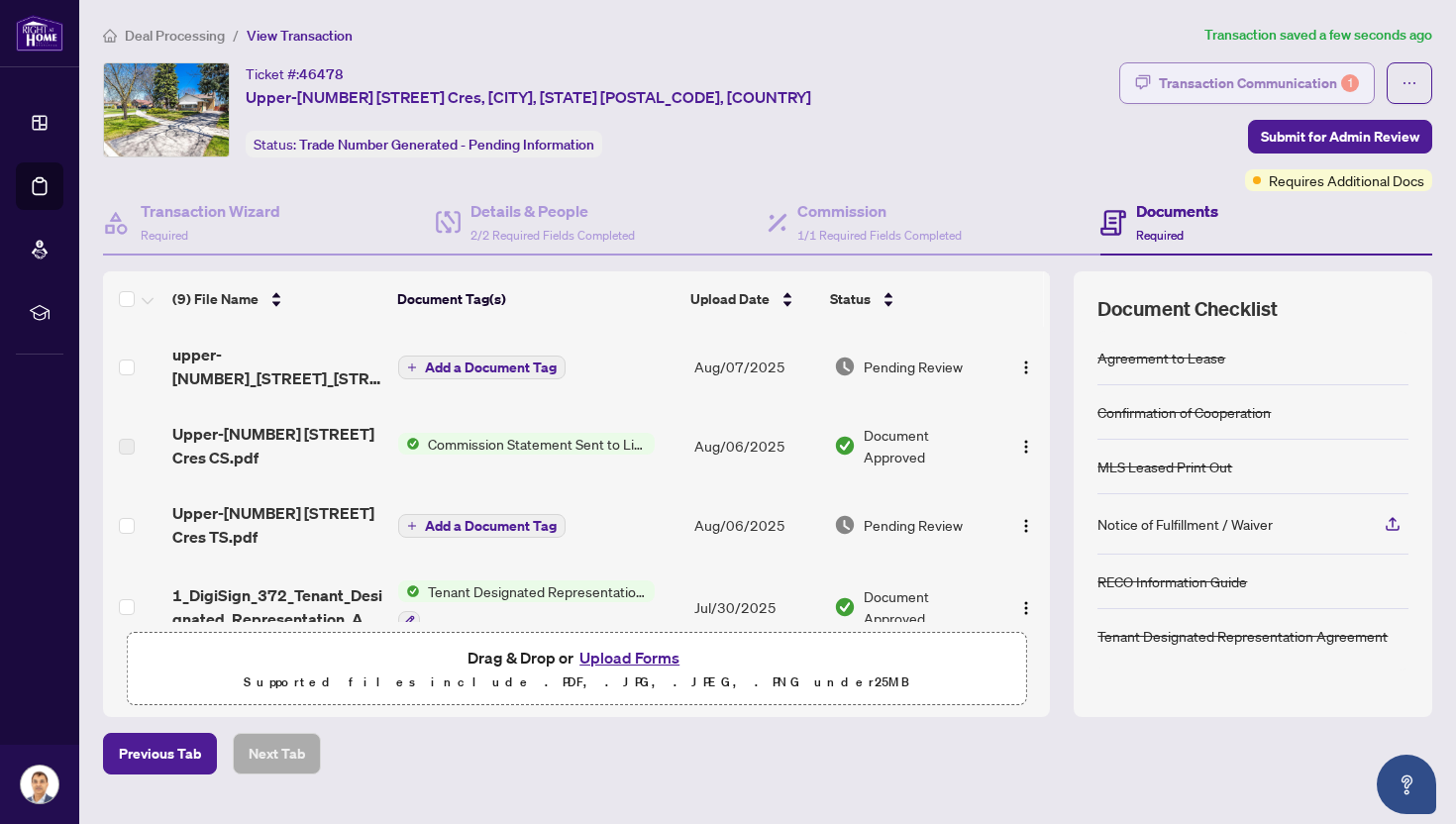 click on "Transaction Communication 1" at bounding box center [1259, 83] 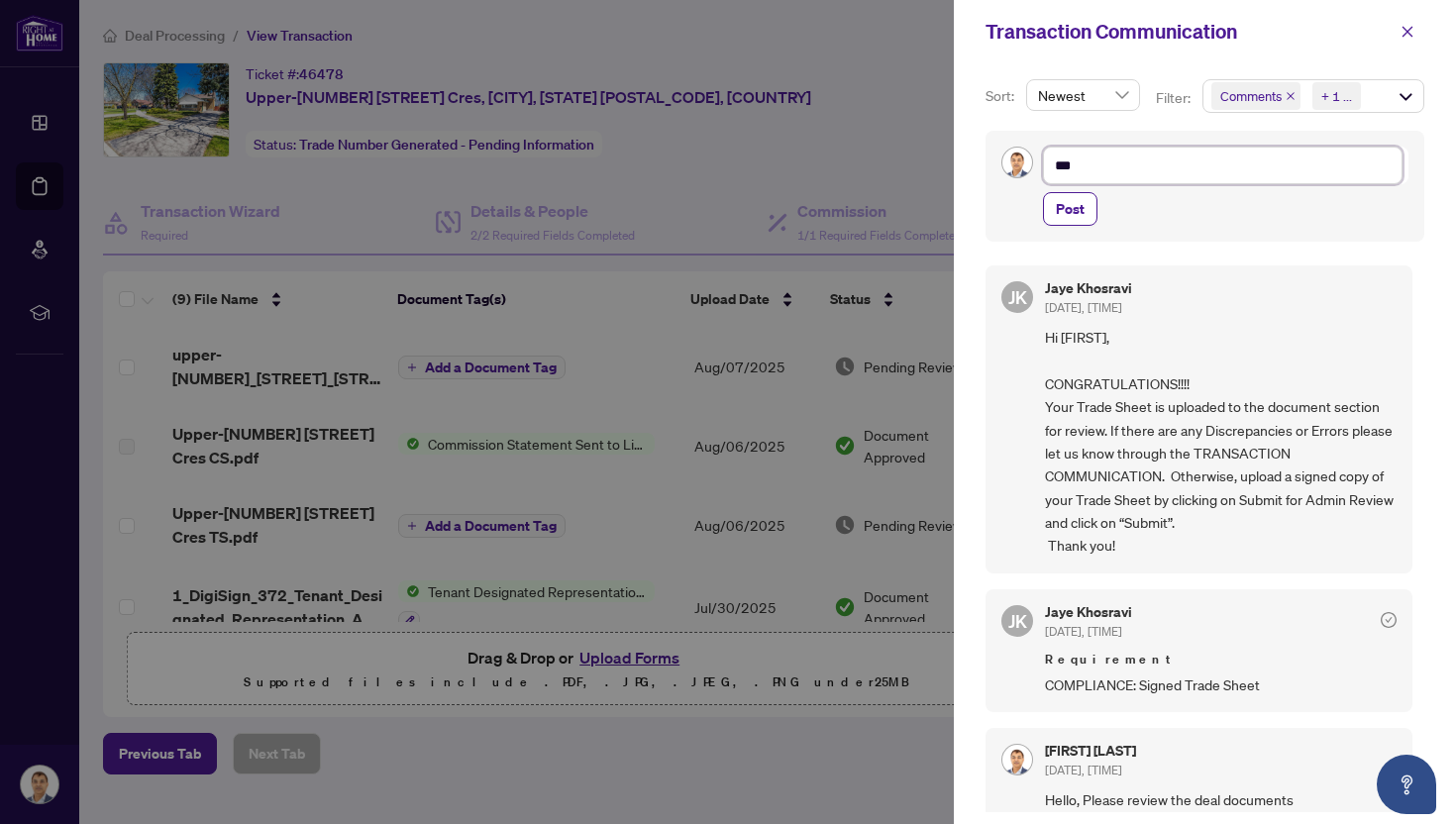 click on "***" at bounding box center (1222, 165) 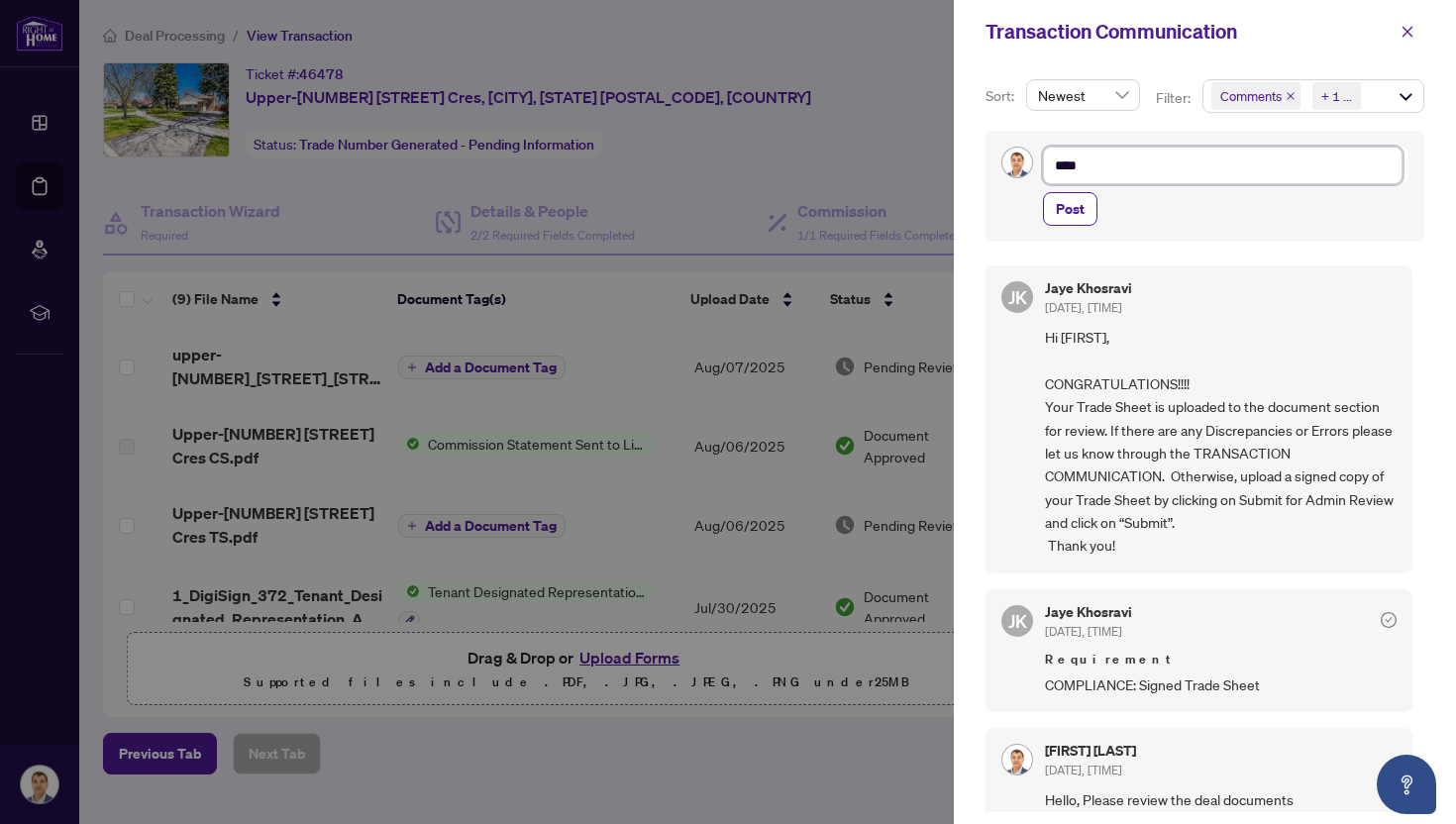 type on "*****" 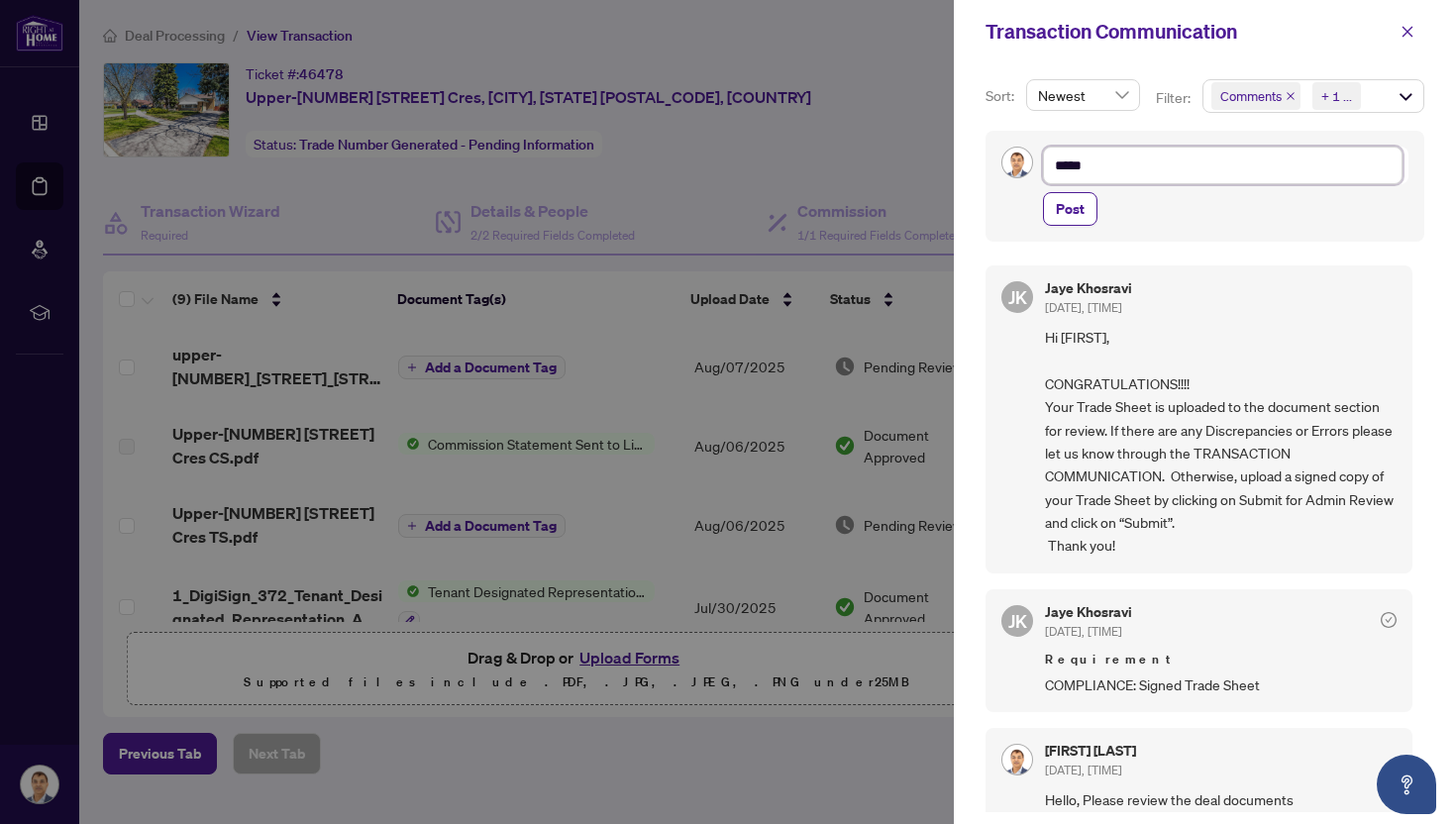type on "******" 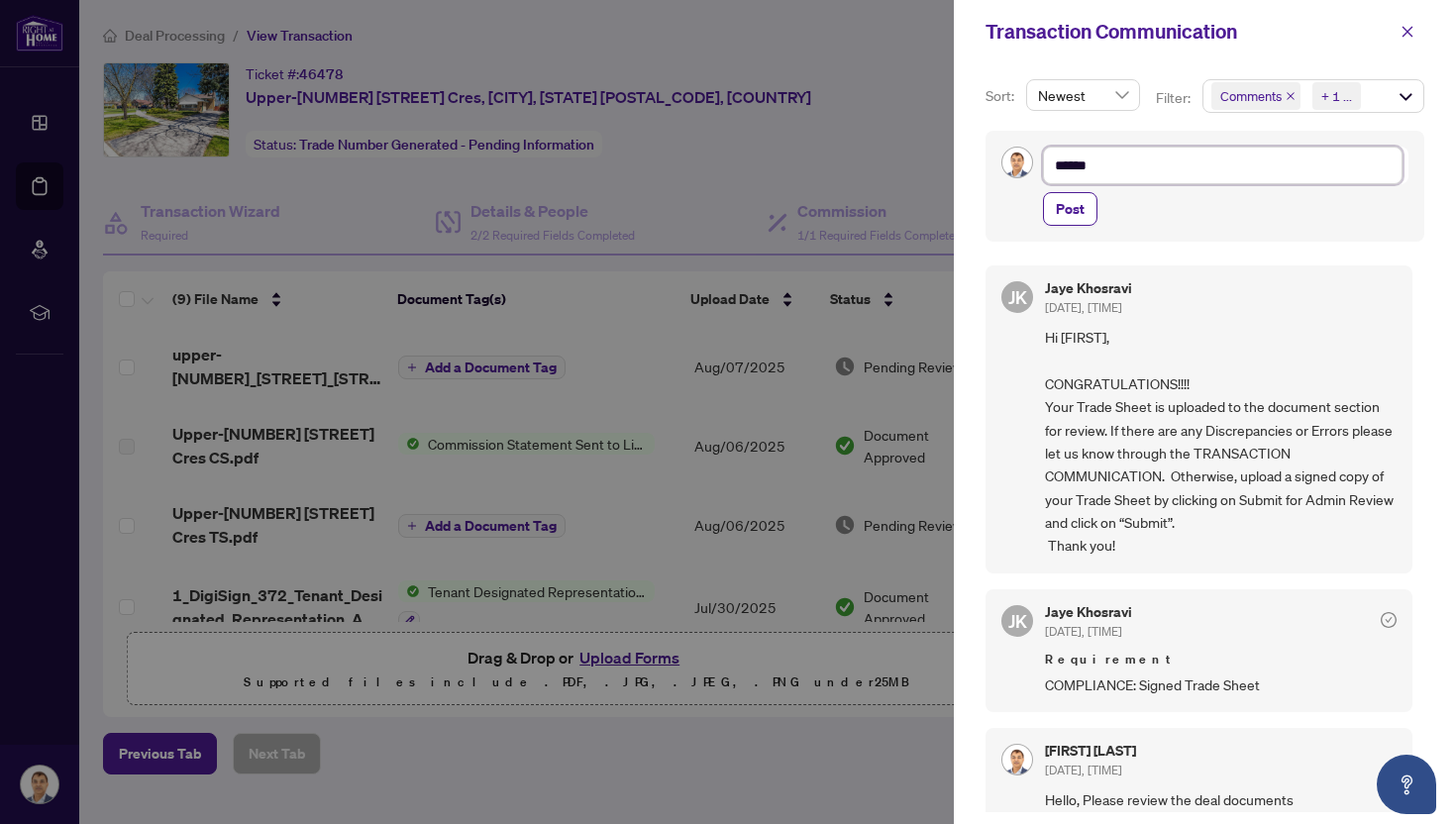 type on "*******" 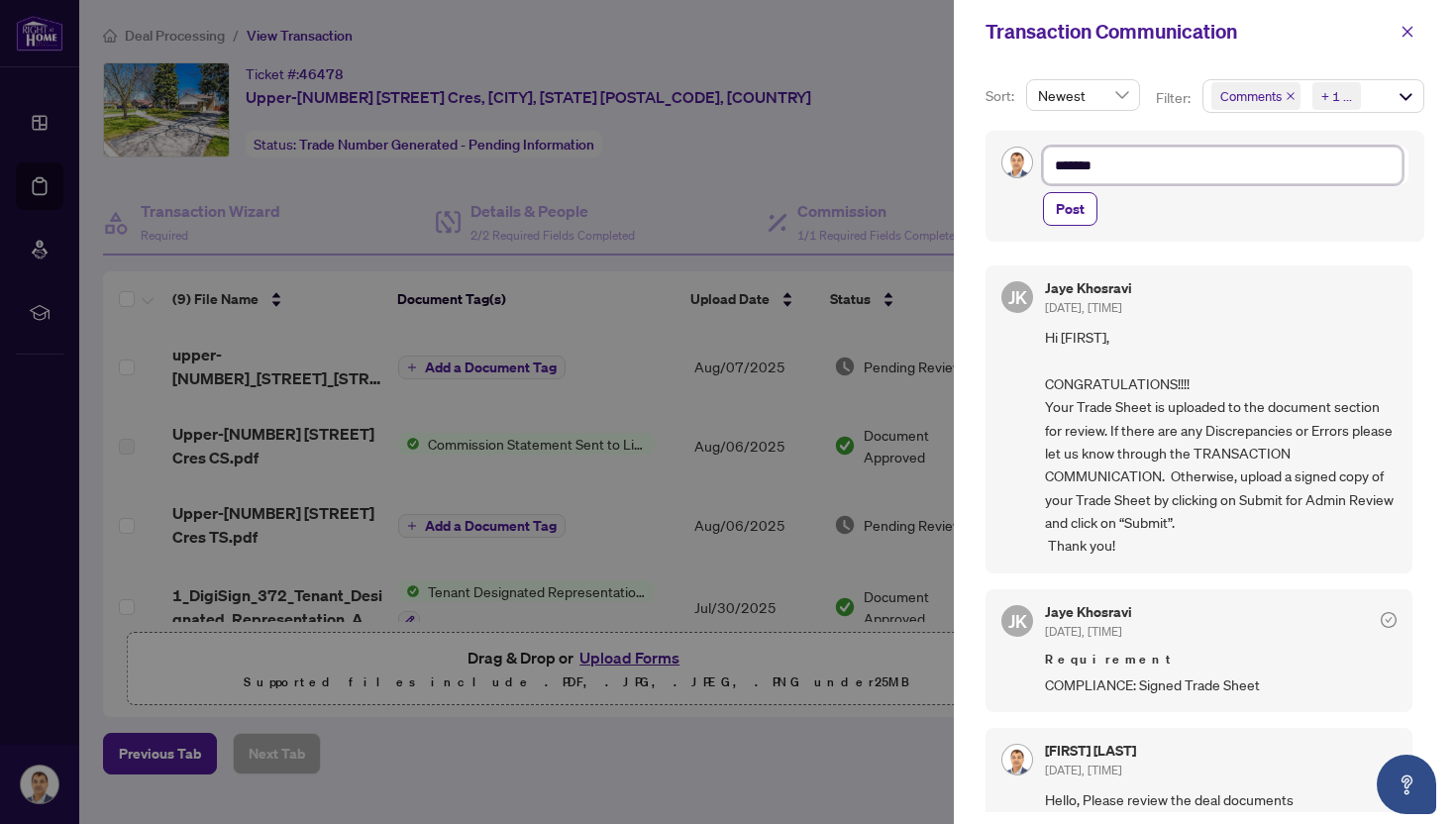type on "********" 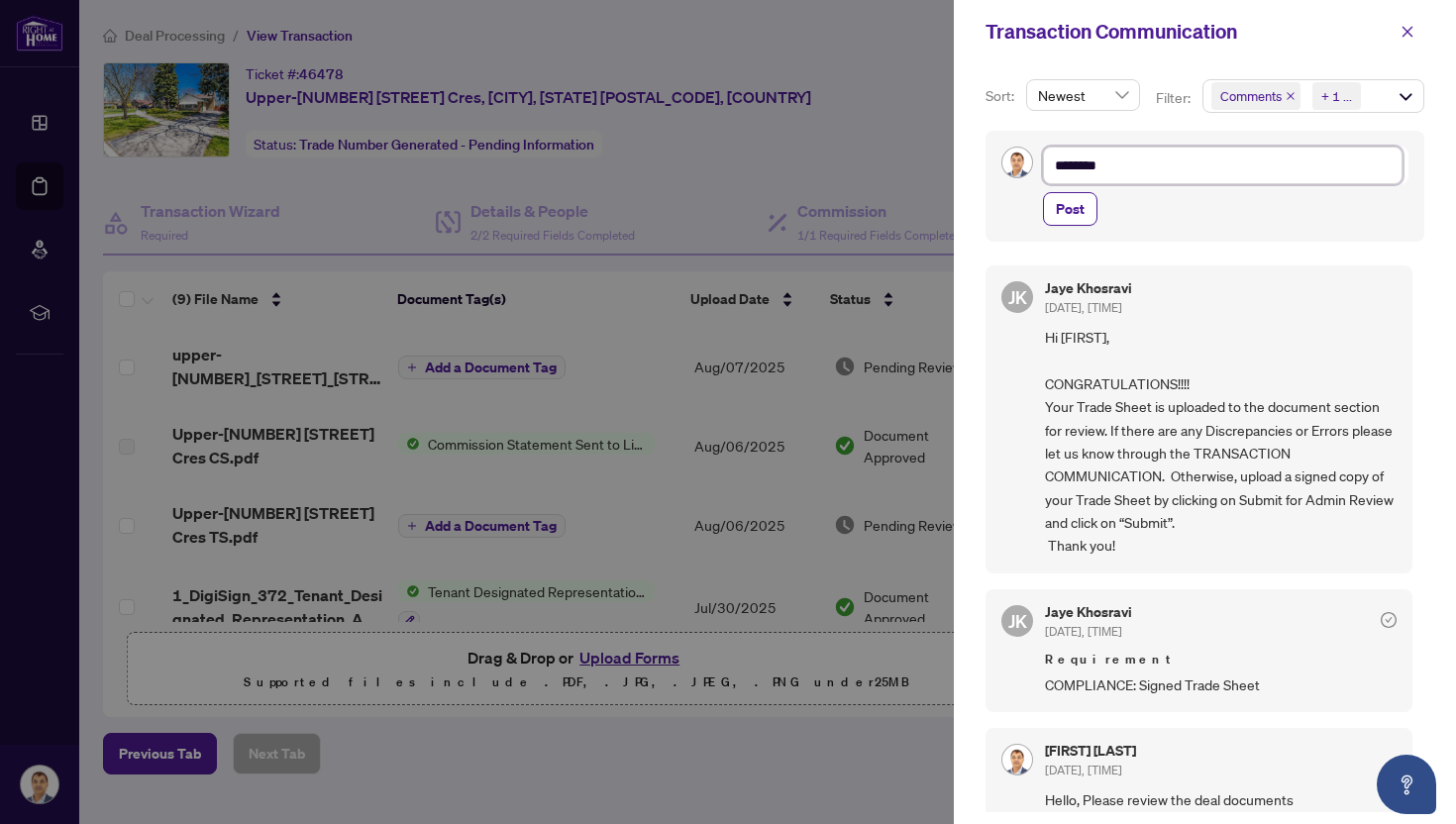 type on "*********" 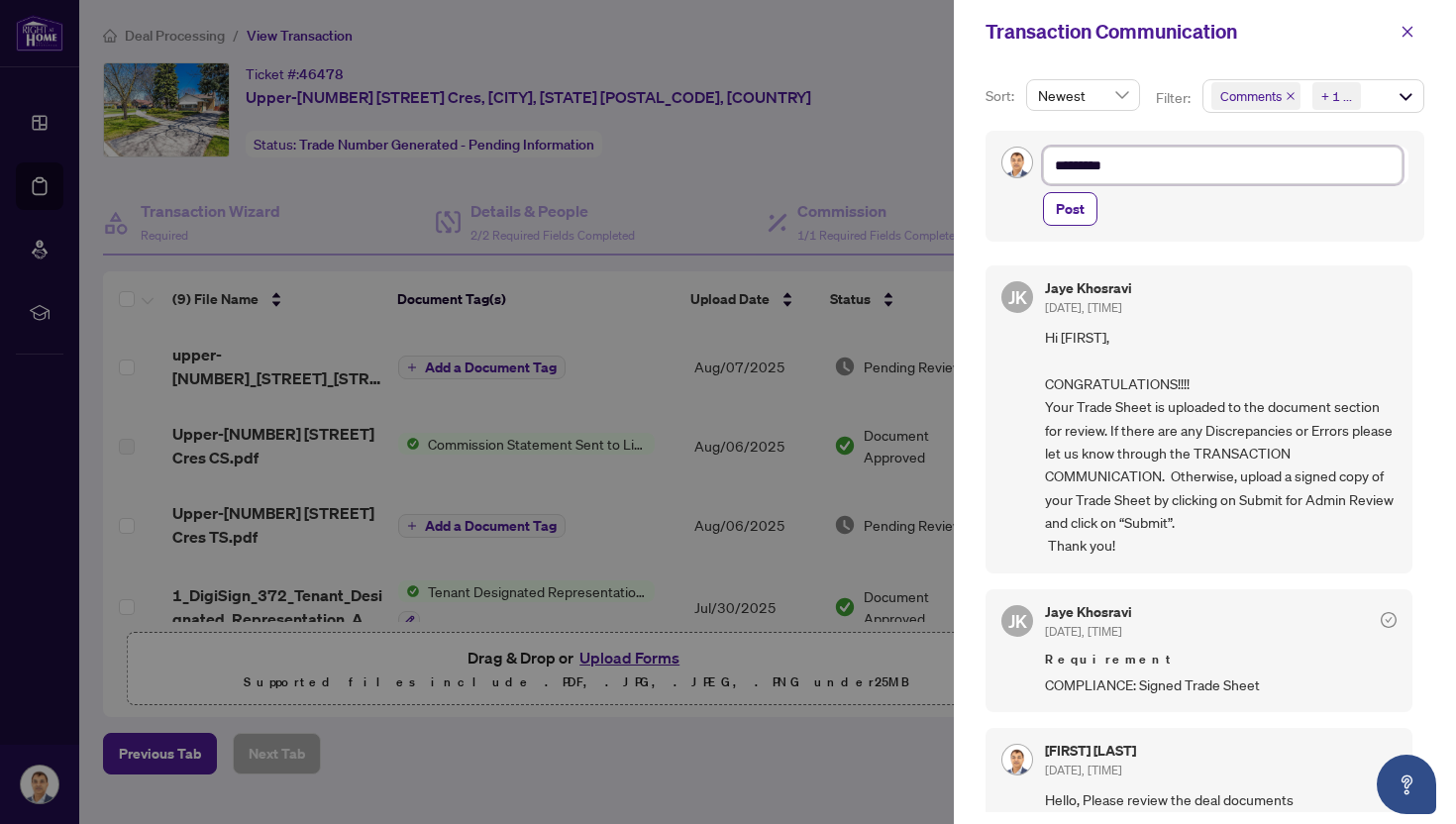 type on "**********" 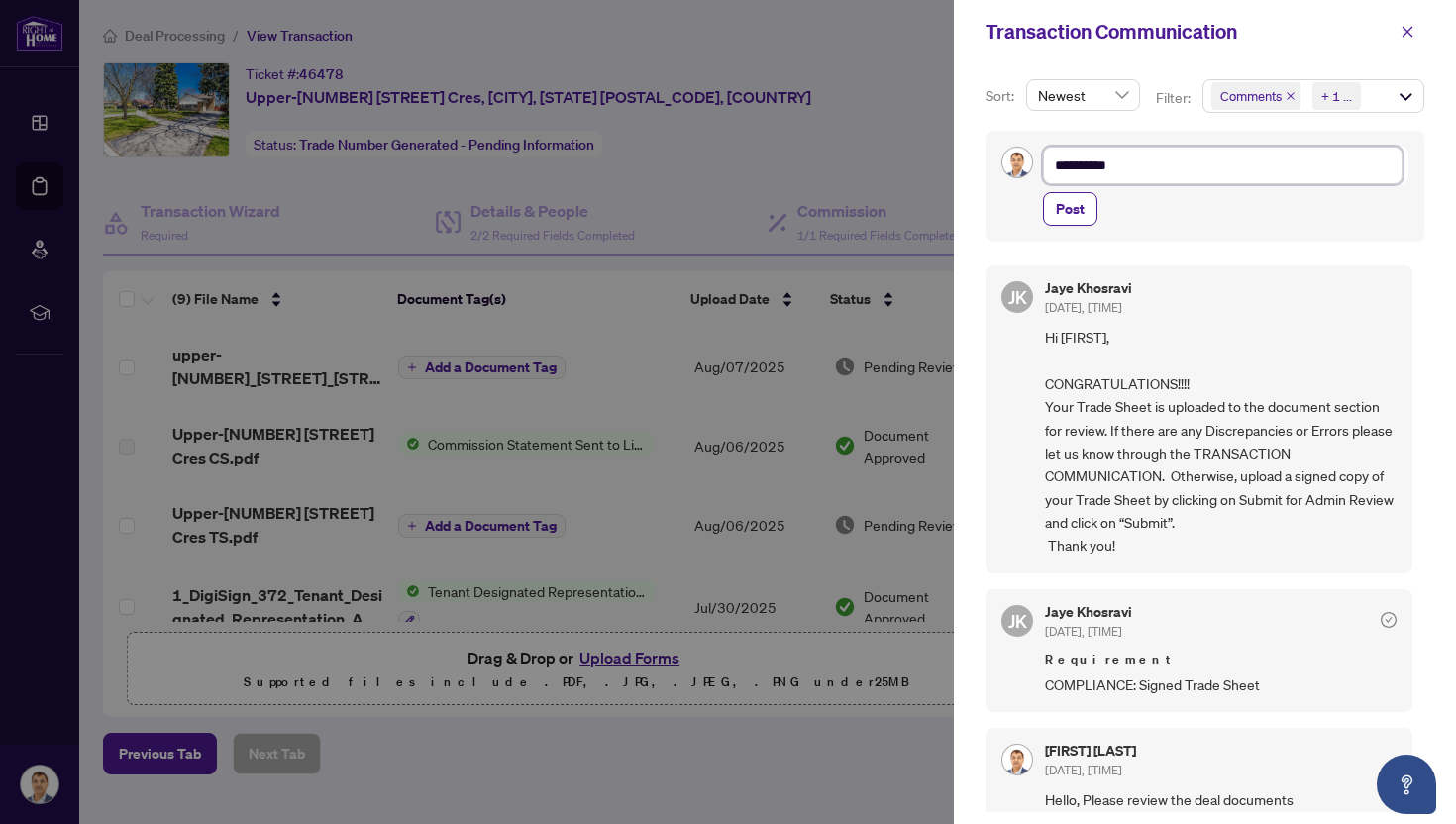 type on "**********" 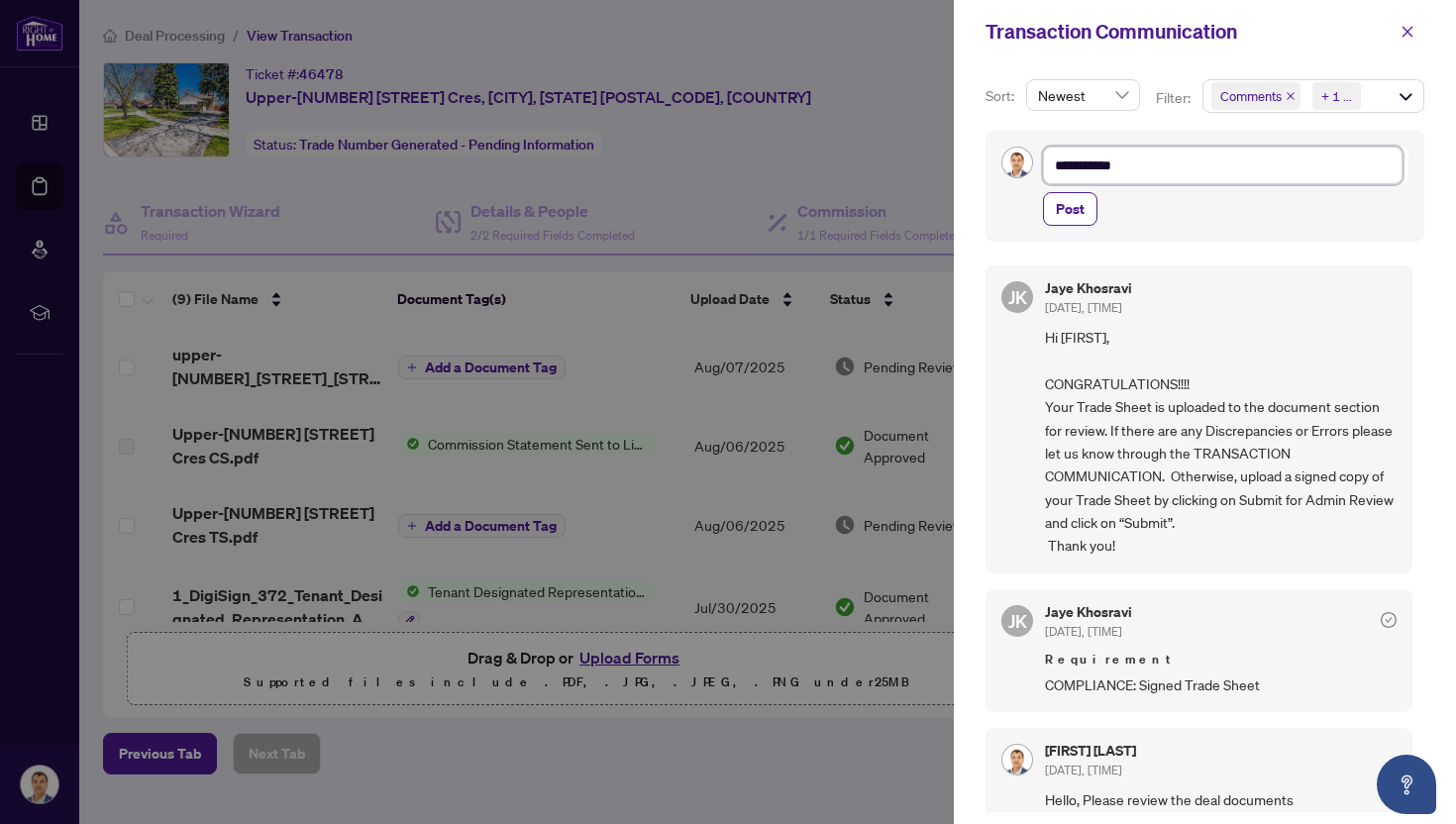 type on "**********" 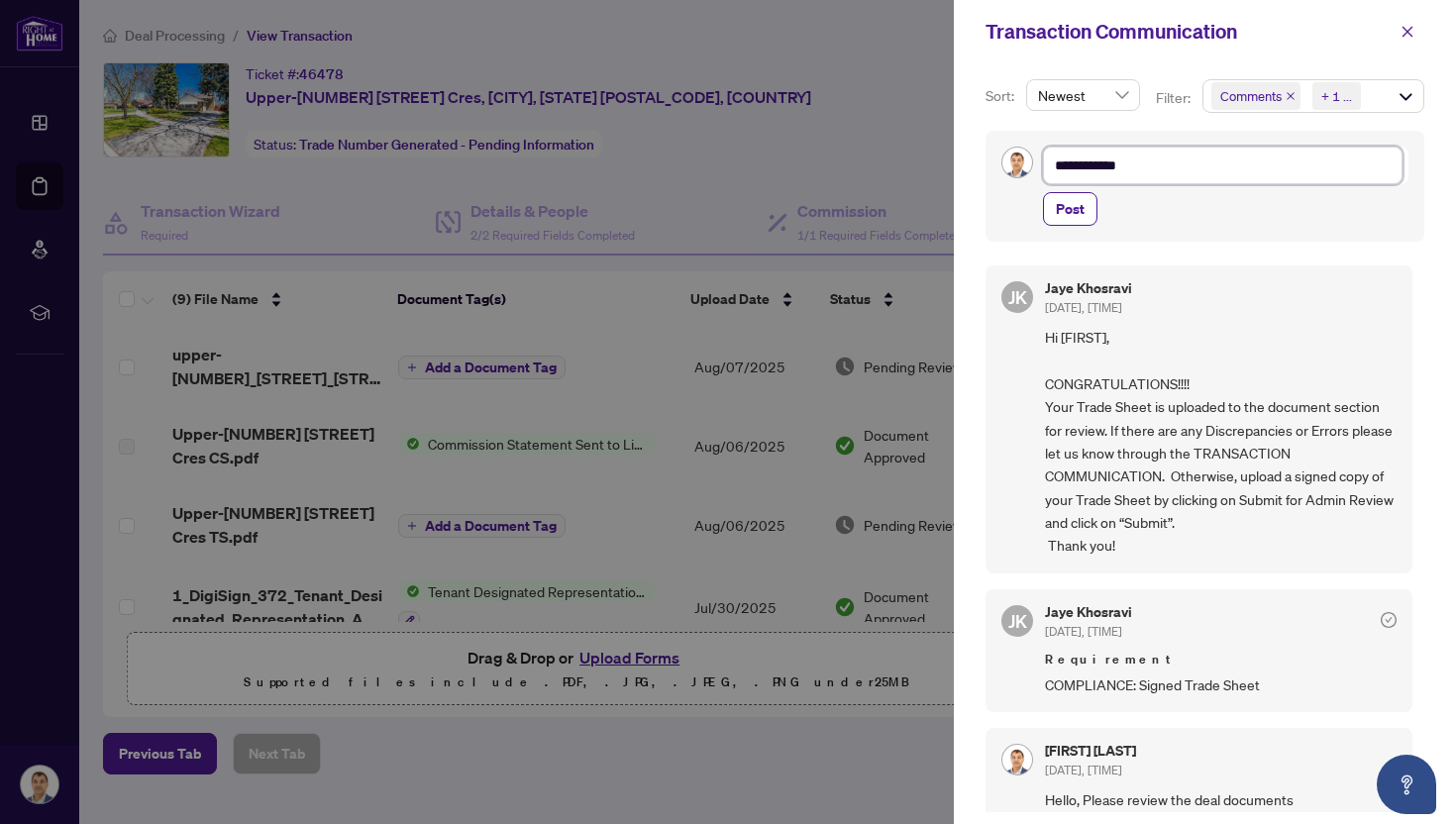 type on "**********" 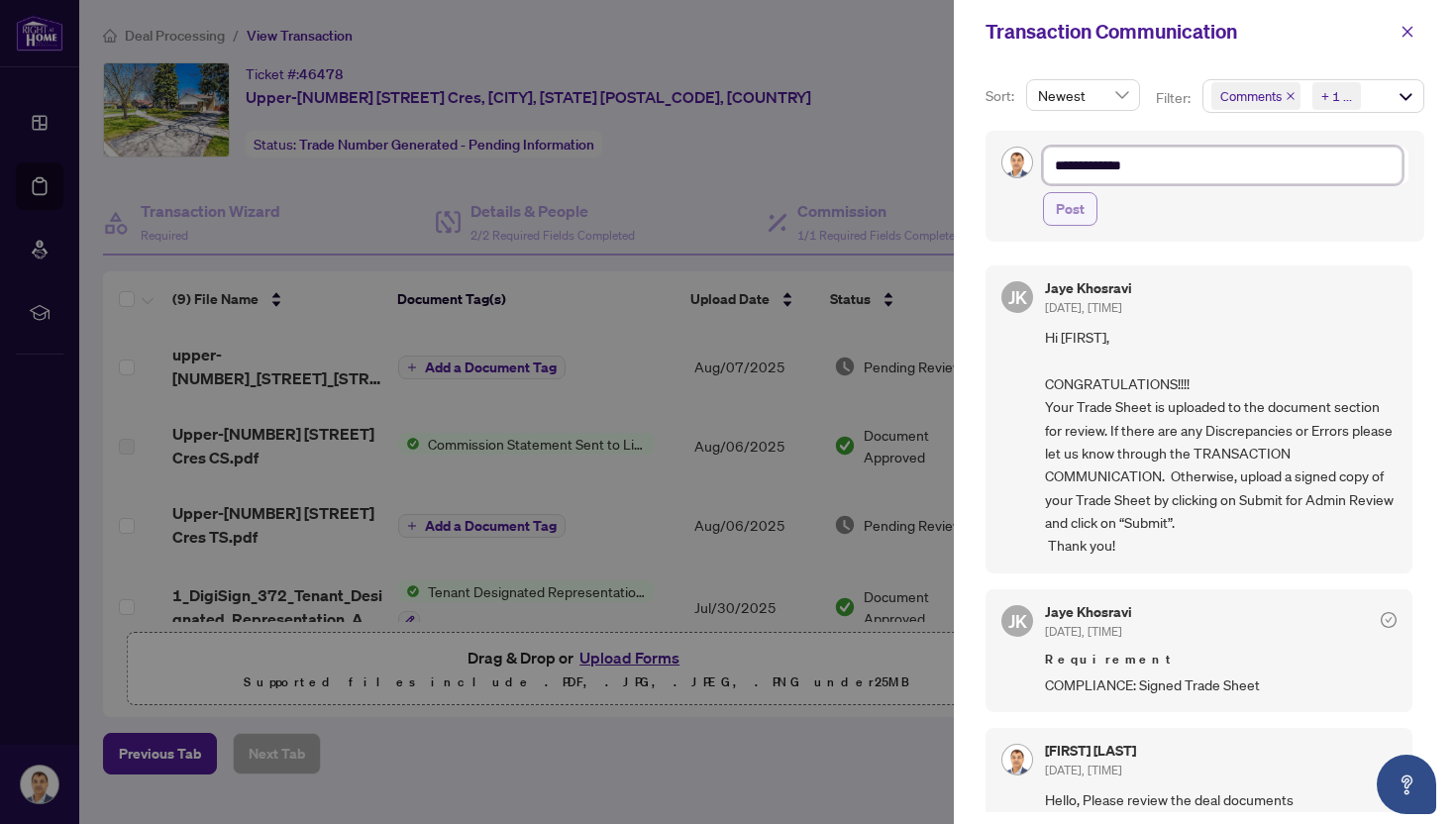 type on "**********" 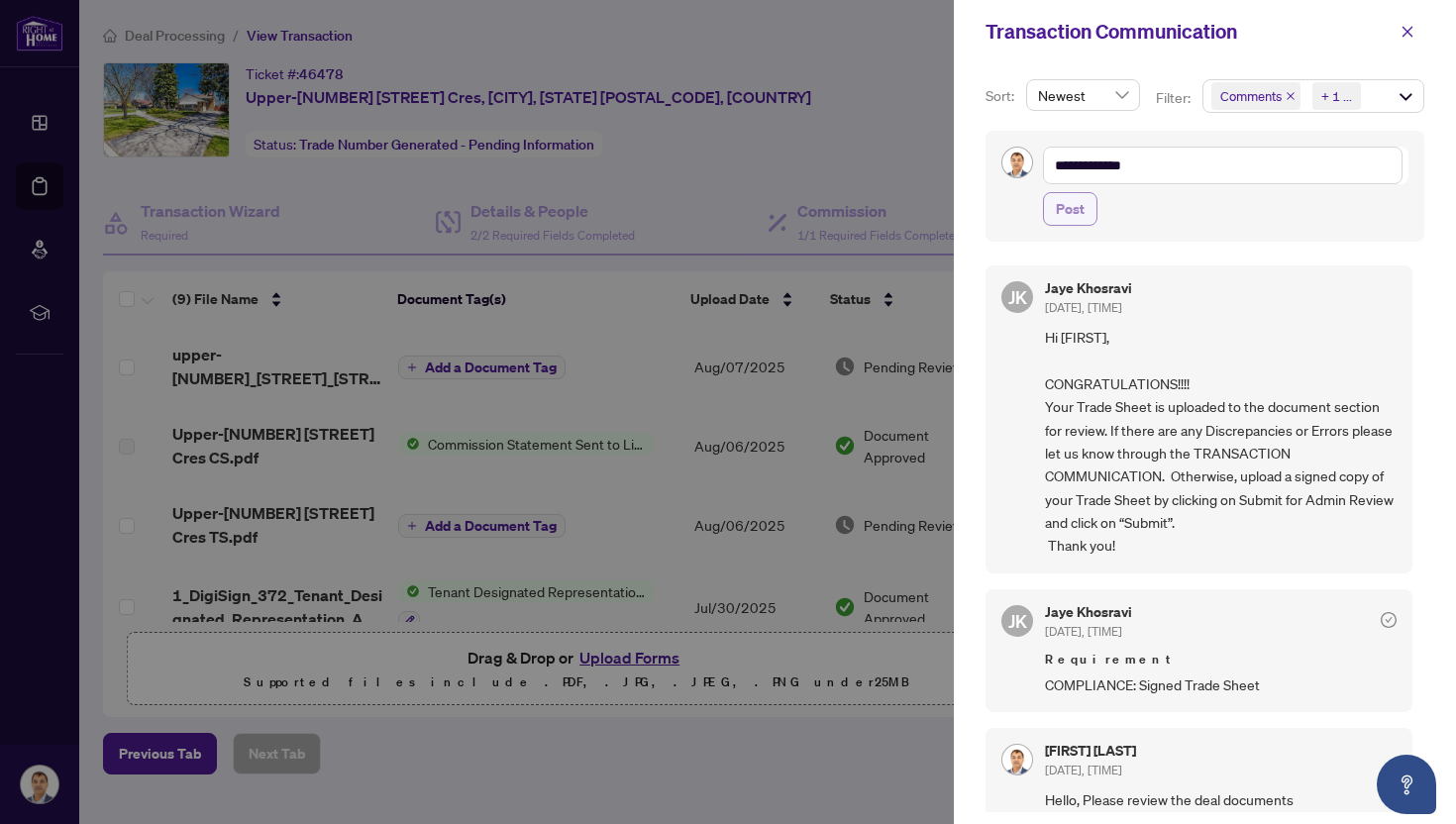 click on "Post" at bounding box center (1070, 209) 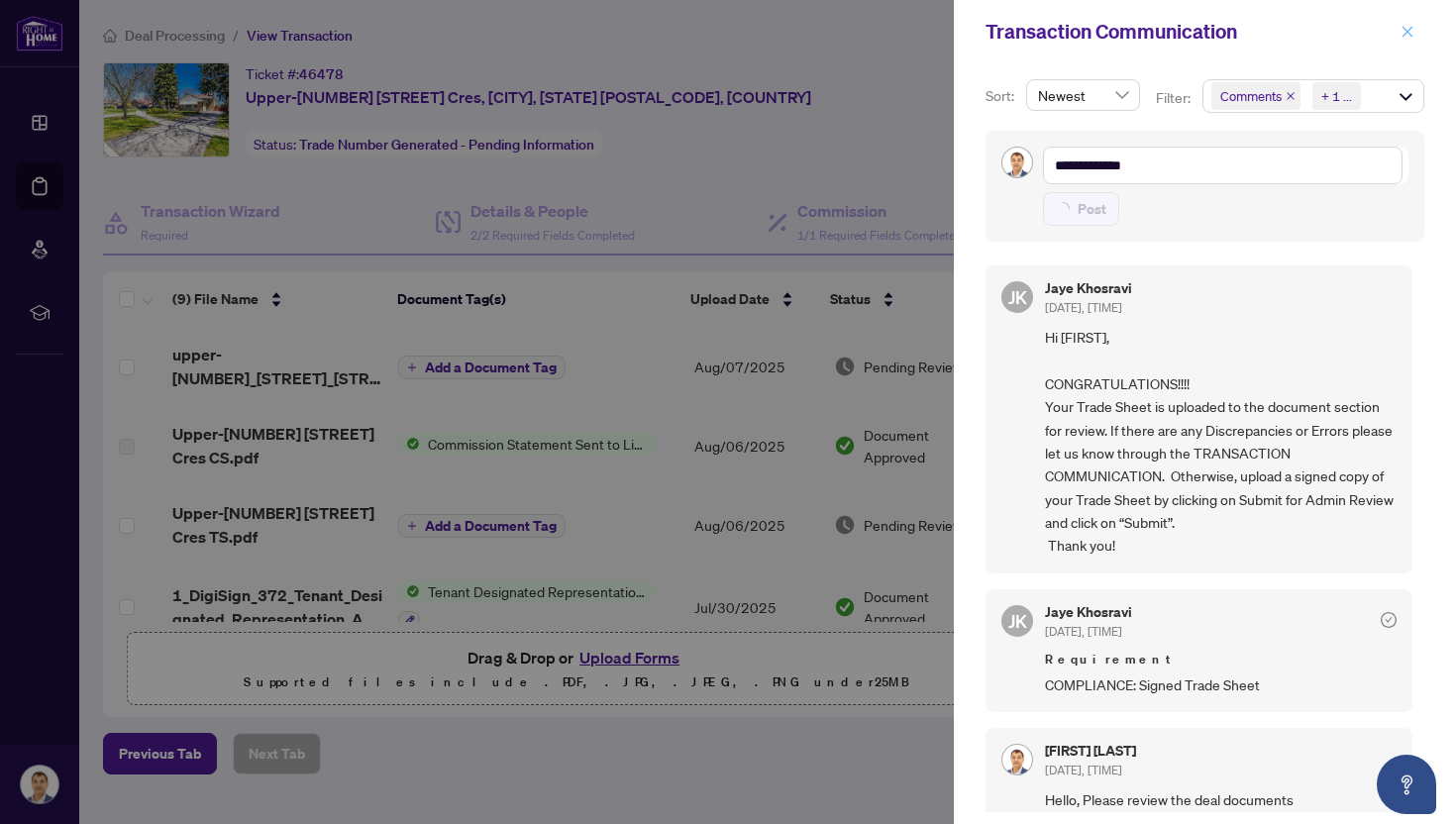 type 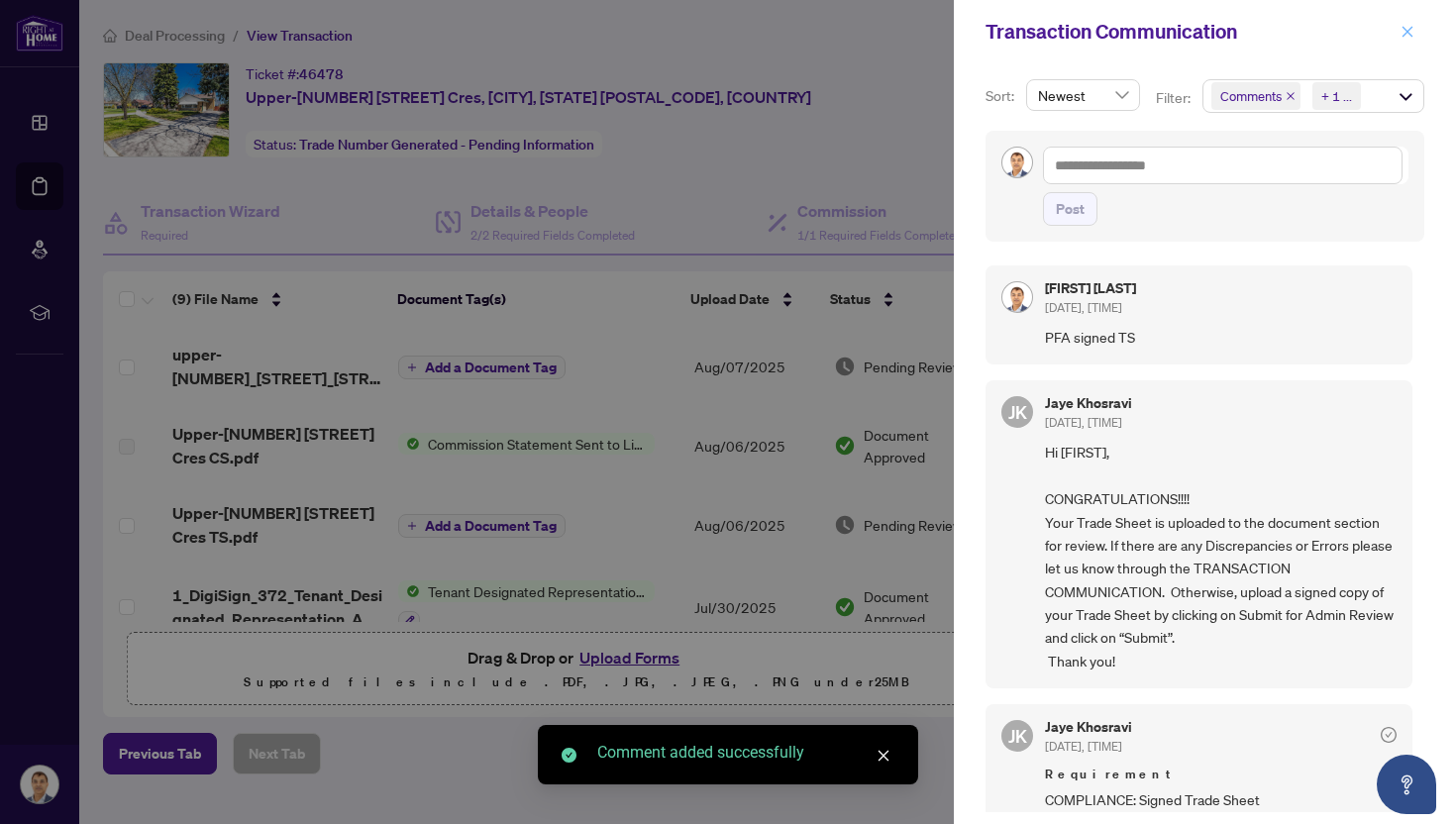 click 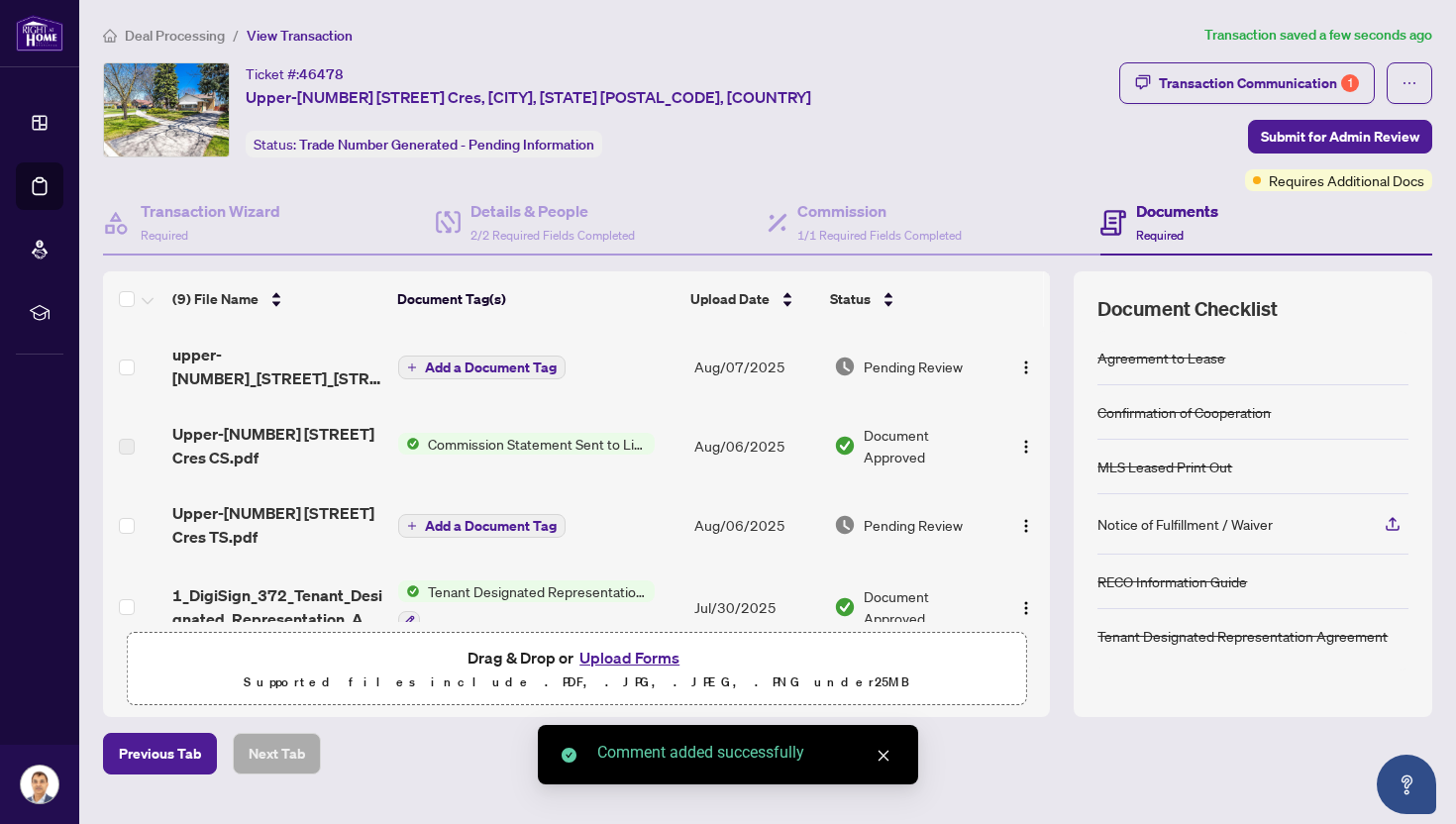 click on "Deal Processing" at bounding box center [174, 36] 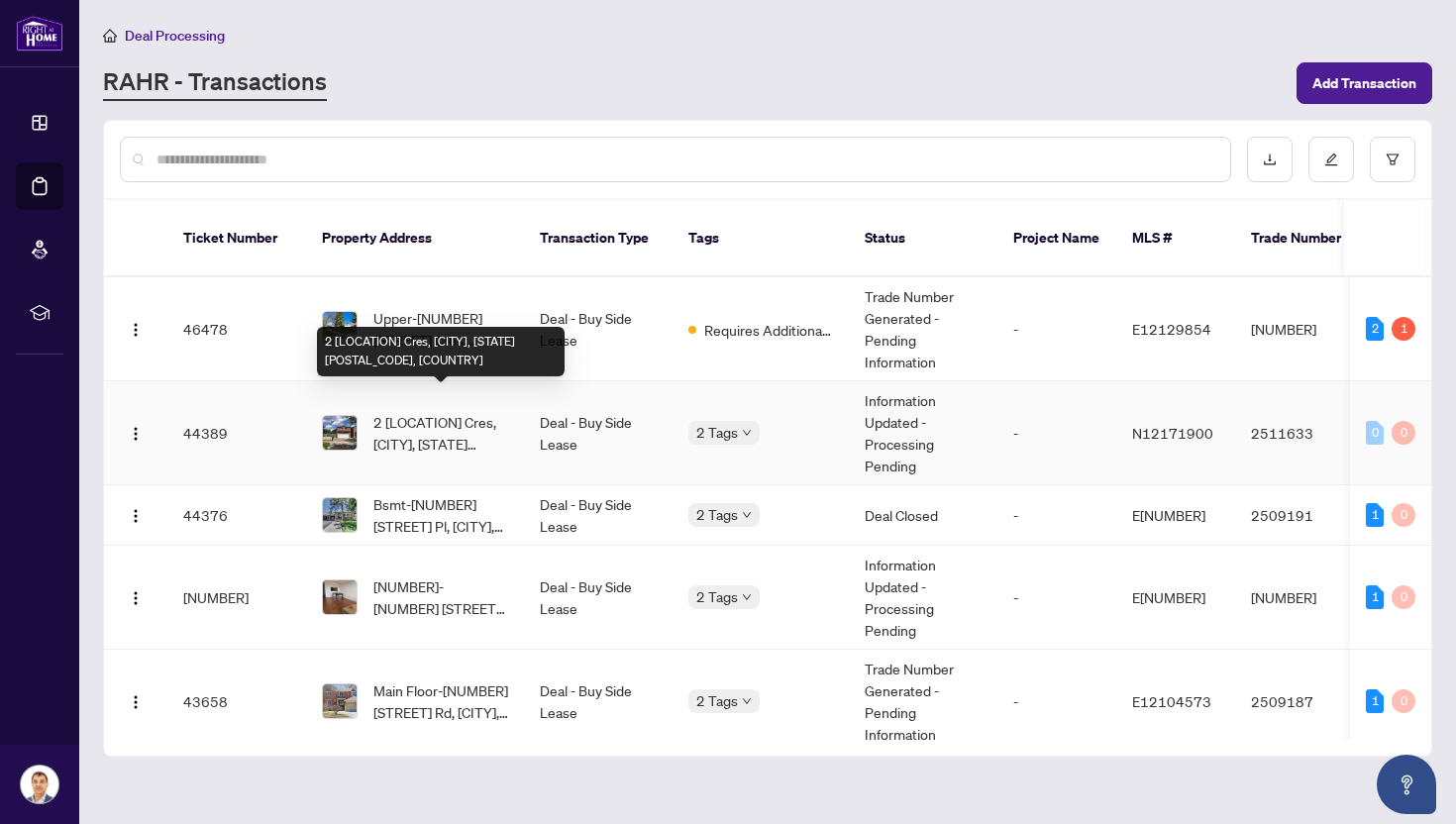click on "2 [LOCATION] Cres, [CITY], [STATE] [POSTAL_CODE], [COUNTRY]" at bounding box center [441, 433] 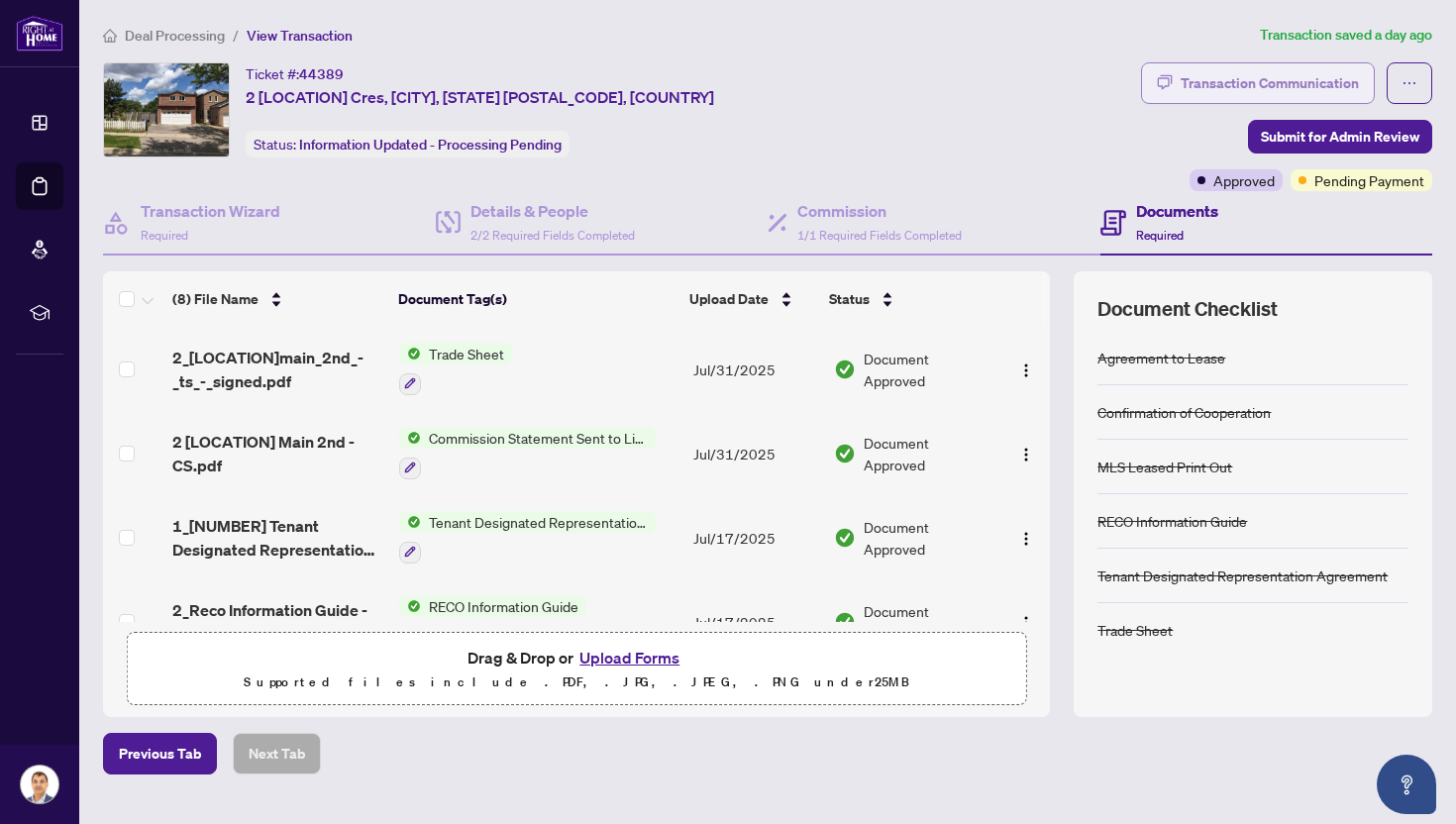 click on "Transaction Communication" at bounding box center [1270, 83] 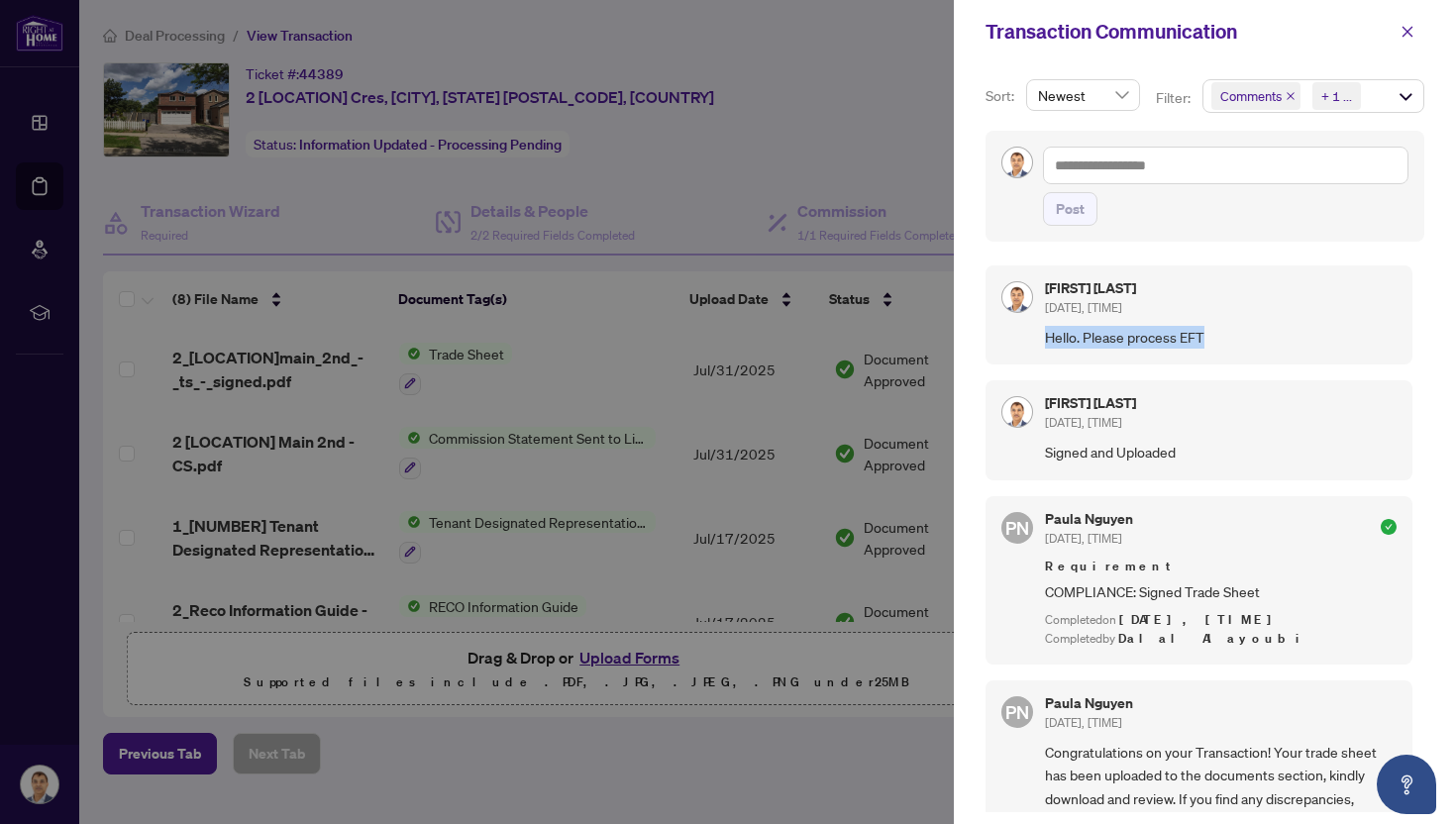 drag, startPoint x: 1047, startPoint y: 338, endPoint x: 1234, endPoint y: 339, distance: 187.00267 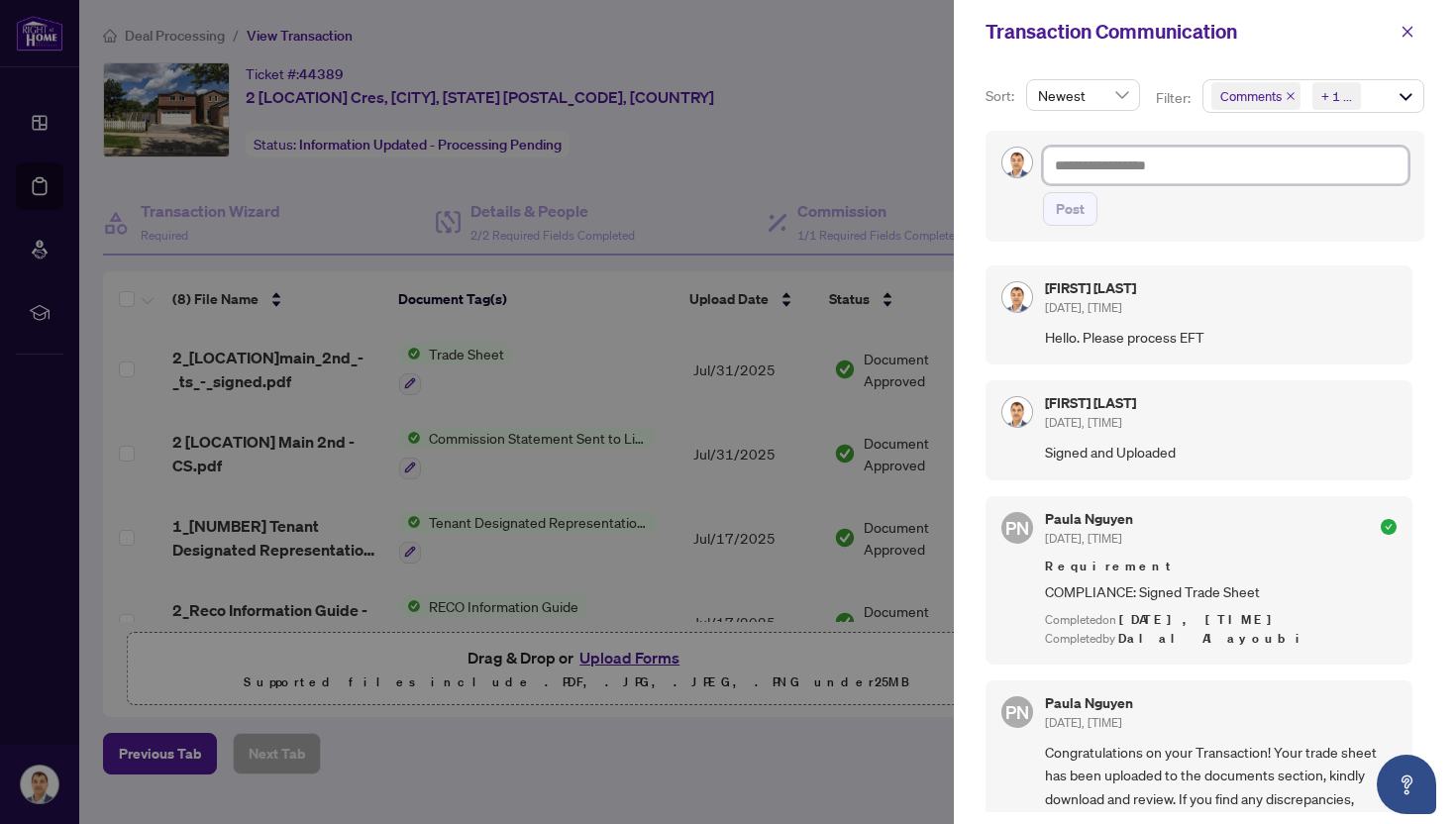 click at bounding box center (1225, 165) 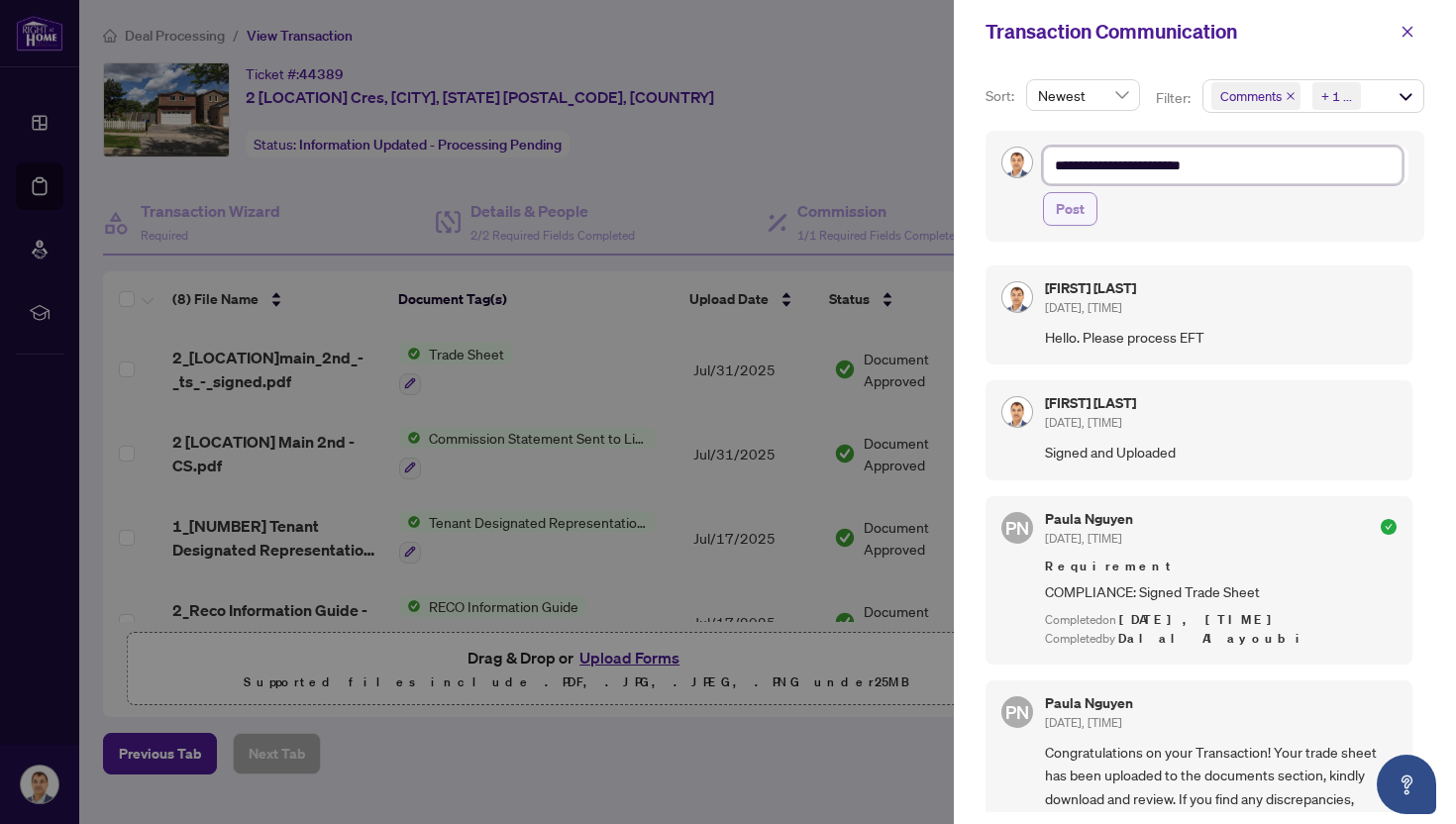 type on "**********" 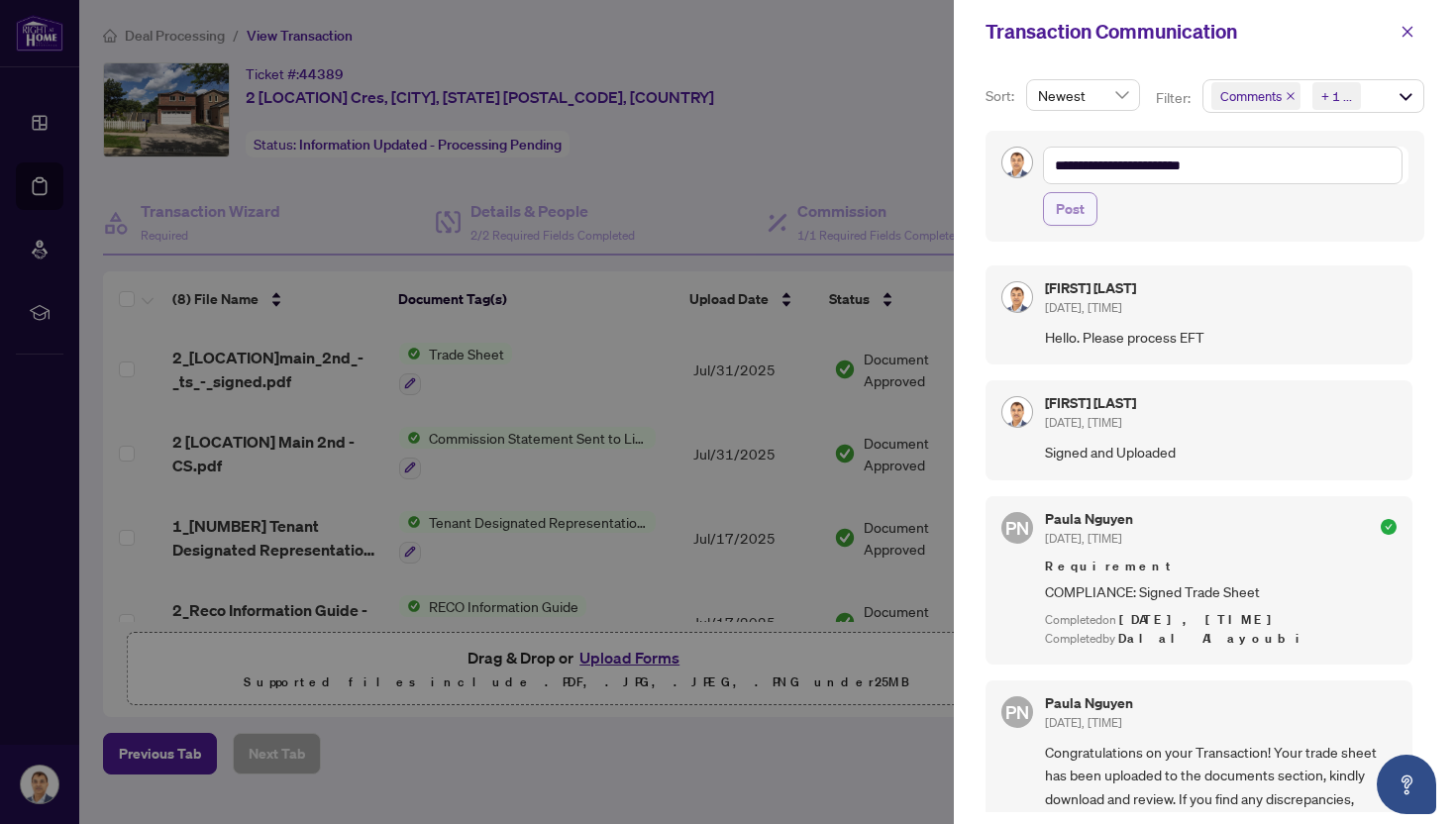 click on "Post" at bounding box center [1070, 209] 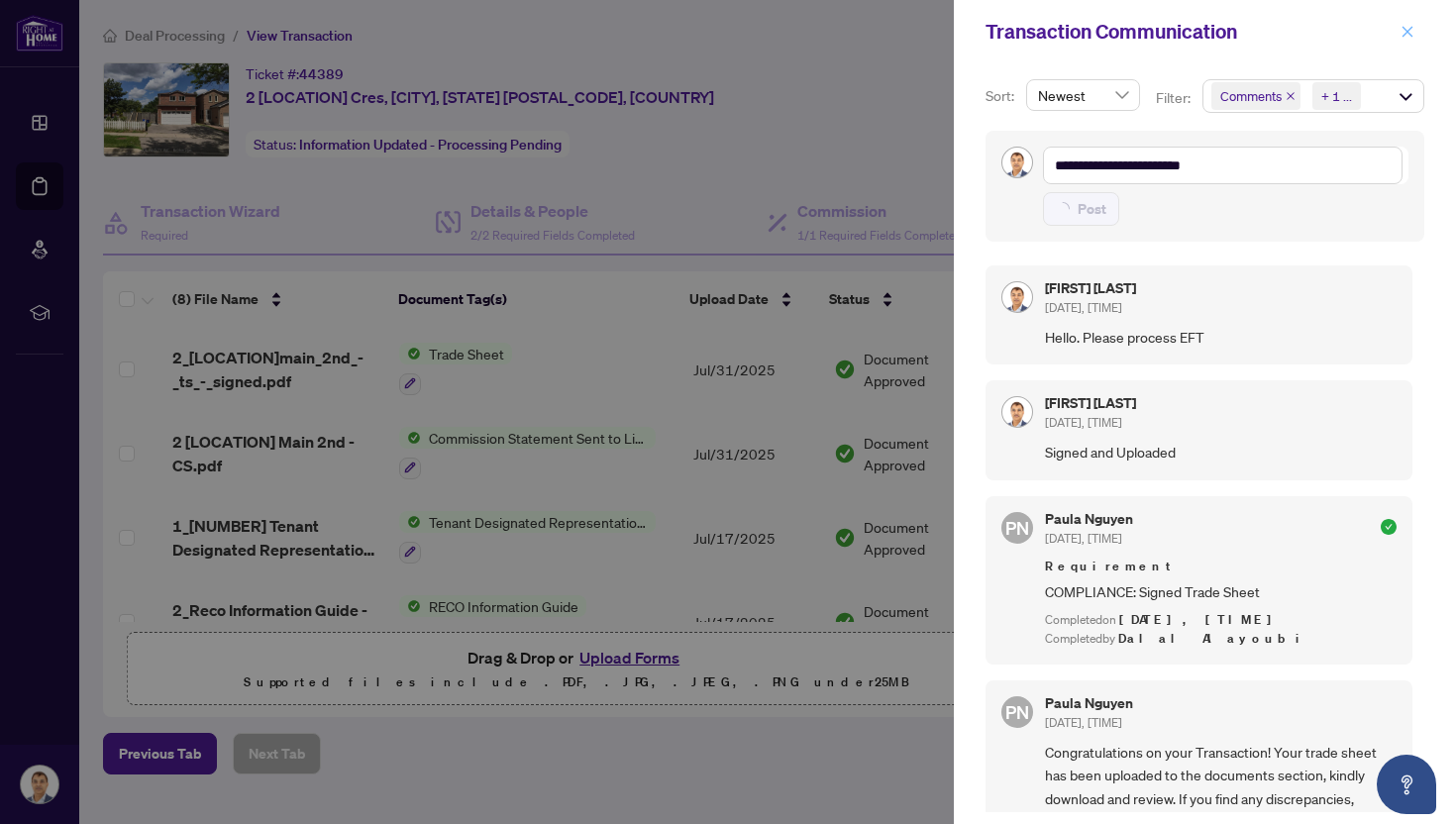 type on "**********" 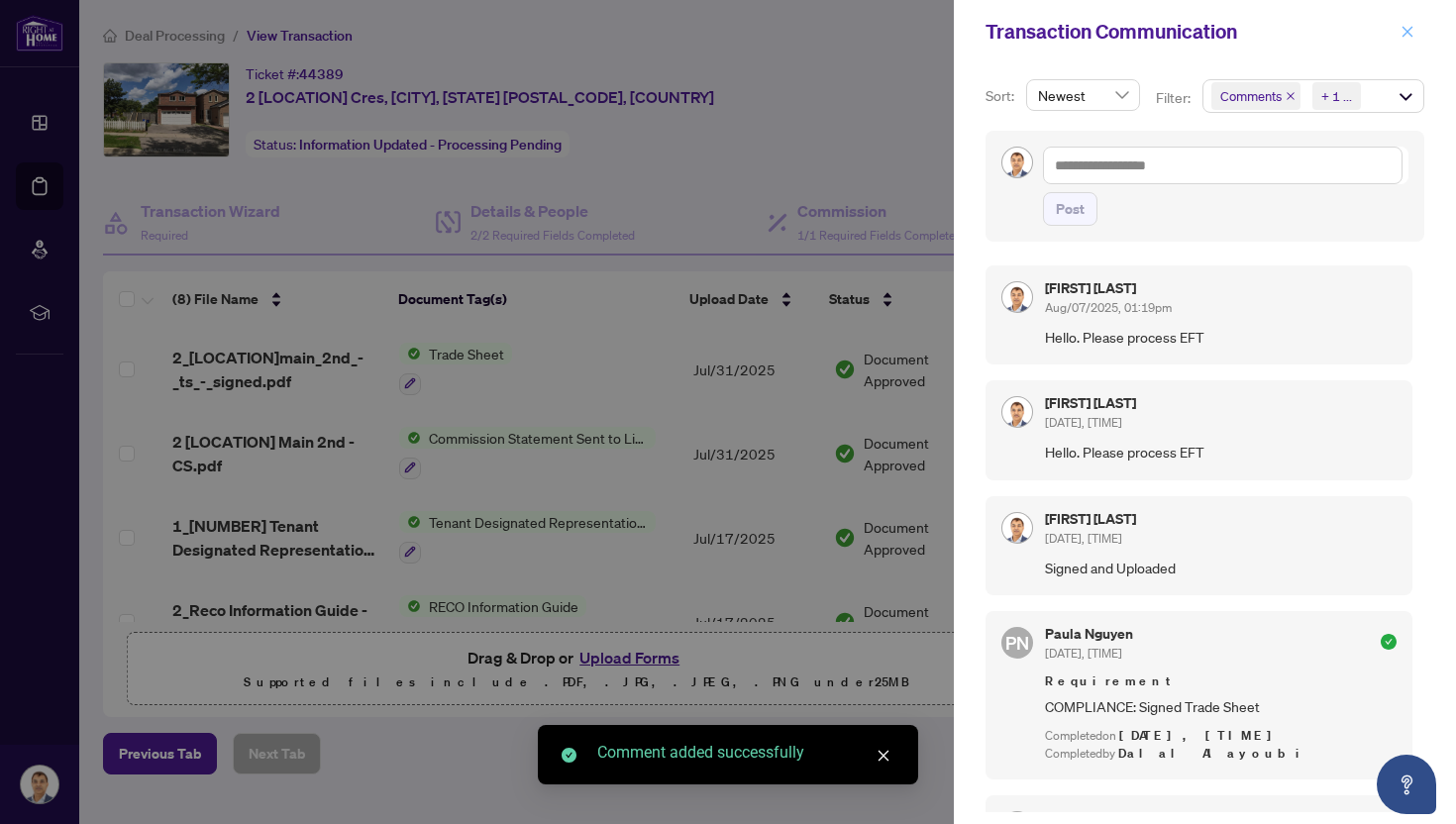 click 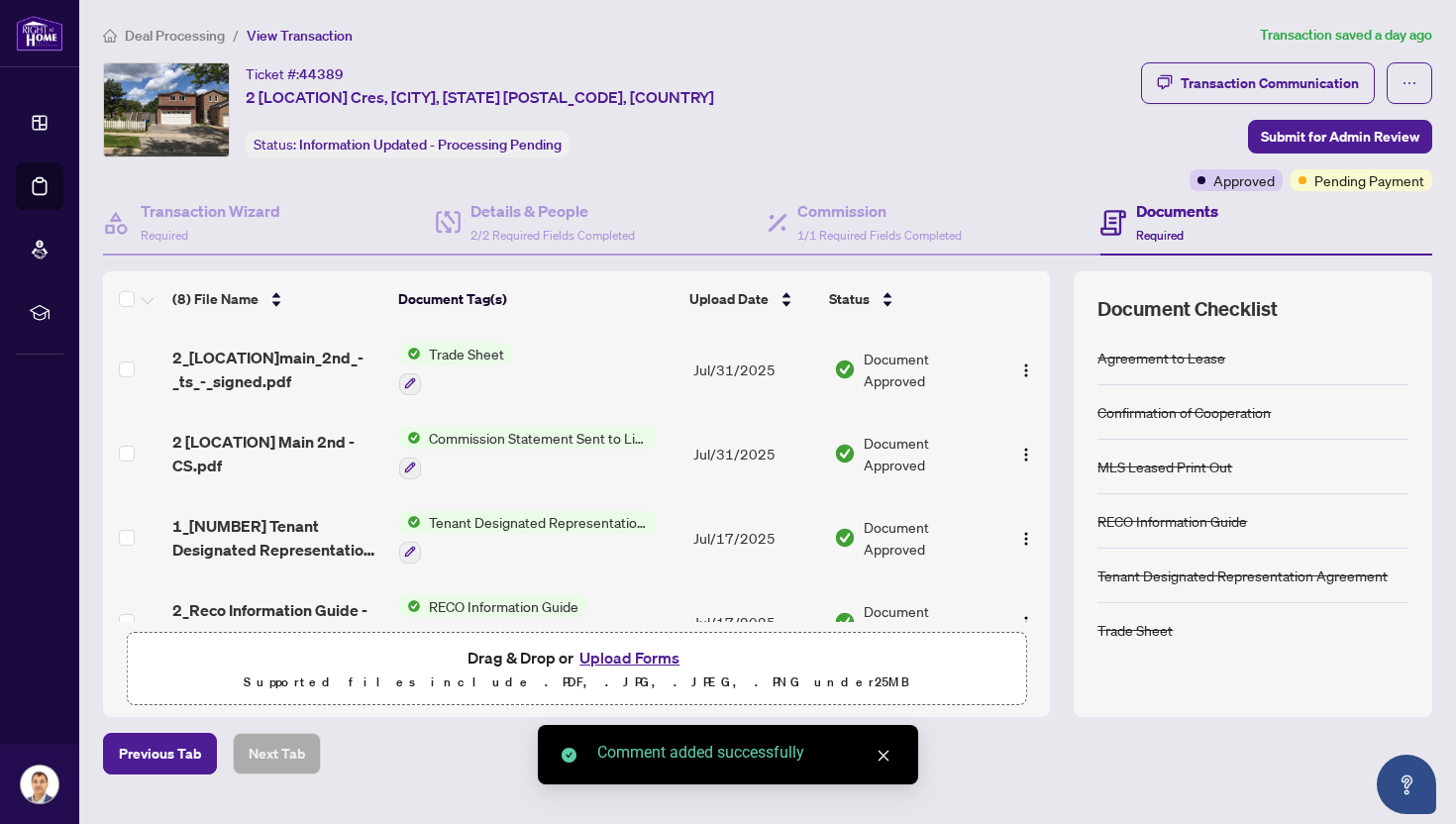 click on "Deal Processing" at bounding box center [174, 36] 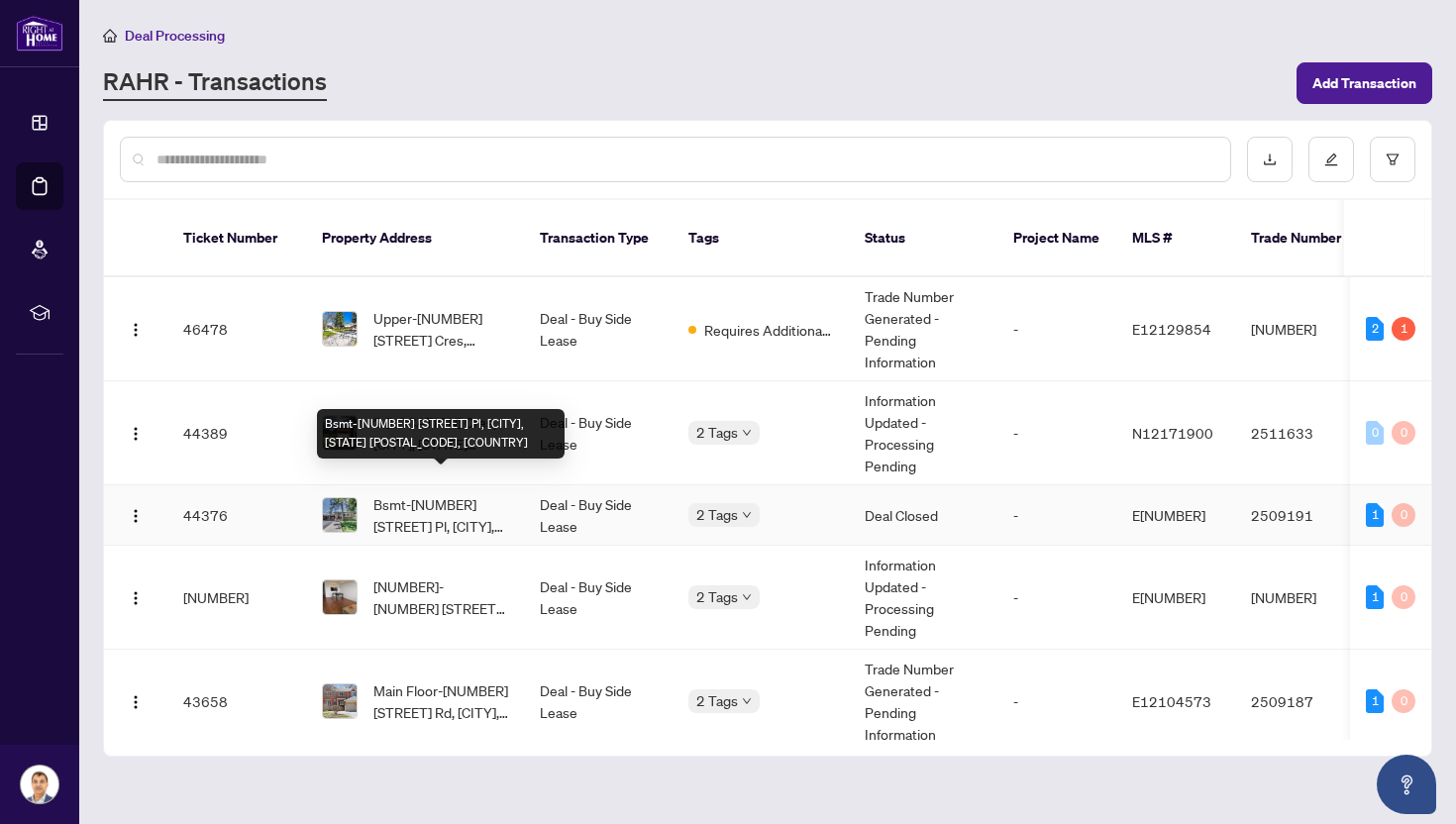 click on "Bsmt-[NUMBER] [STREET] Pl, [CITY], [STATE] [POSTAL_CODE], [COUNTRY]" at bounding box center [441, 515] 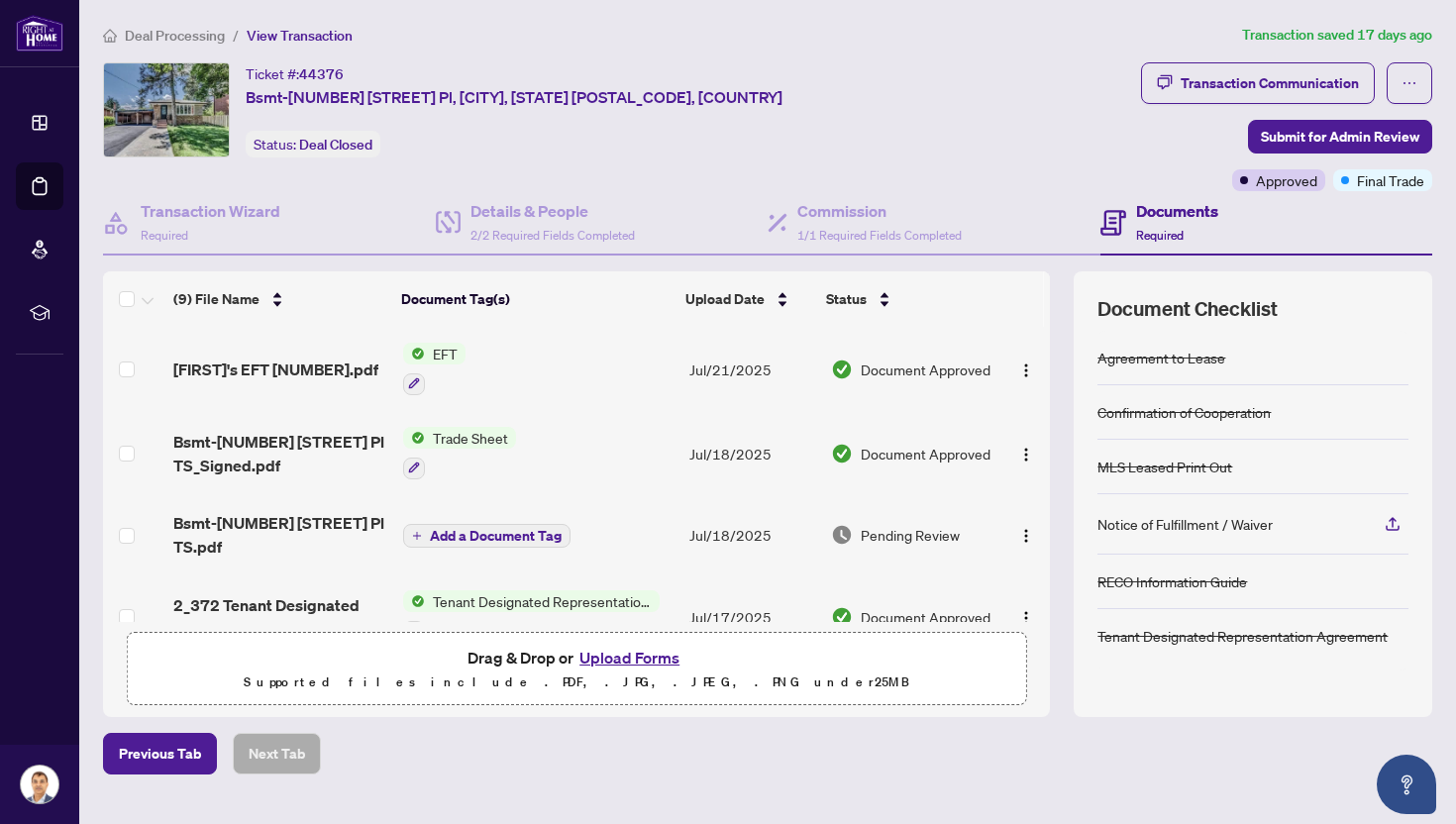 click on "Deal Processing" at bounding box center (174, 36) 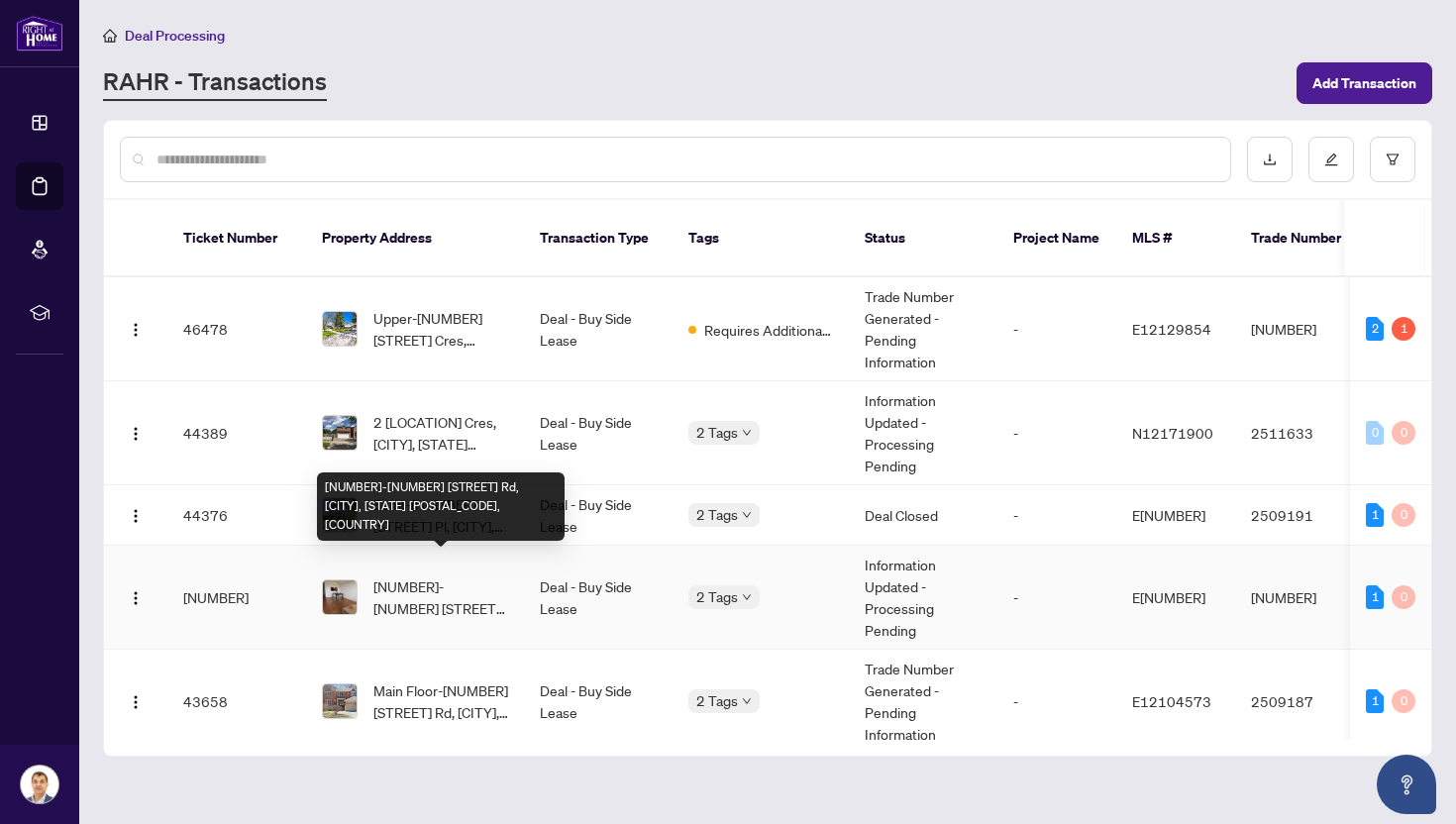 click on "[NUMBER]-[NUMBER] [STREET] Rd, [CITY], [STATE] [POSTAL_CODE], [COUNTRY]" at bounding box center [441, 597] 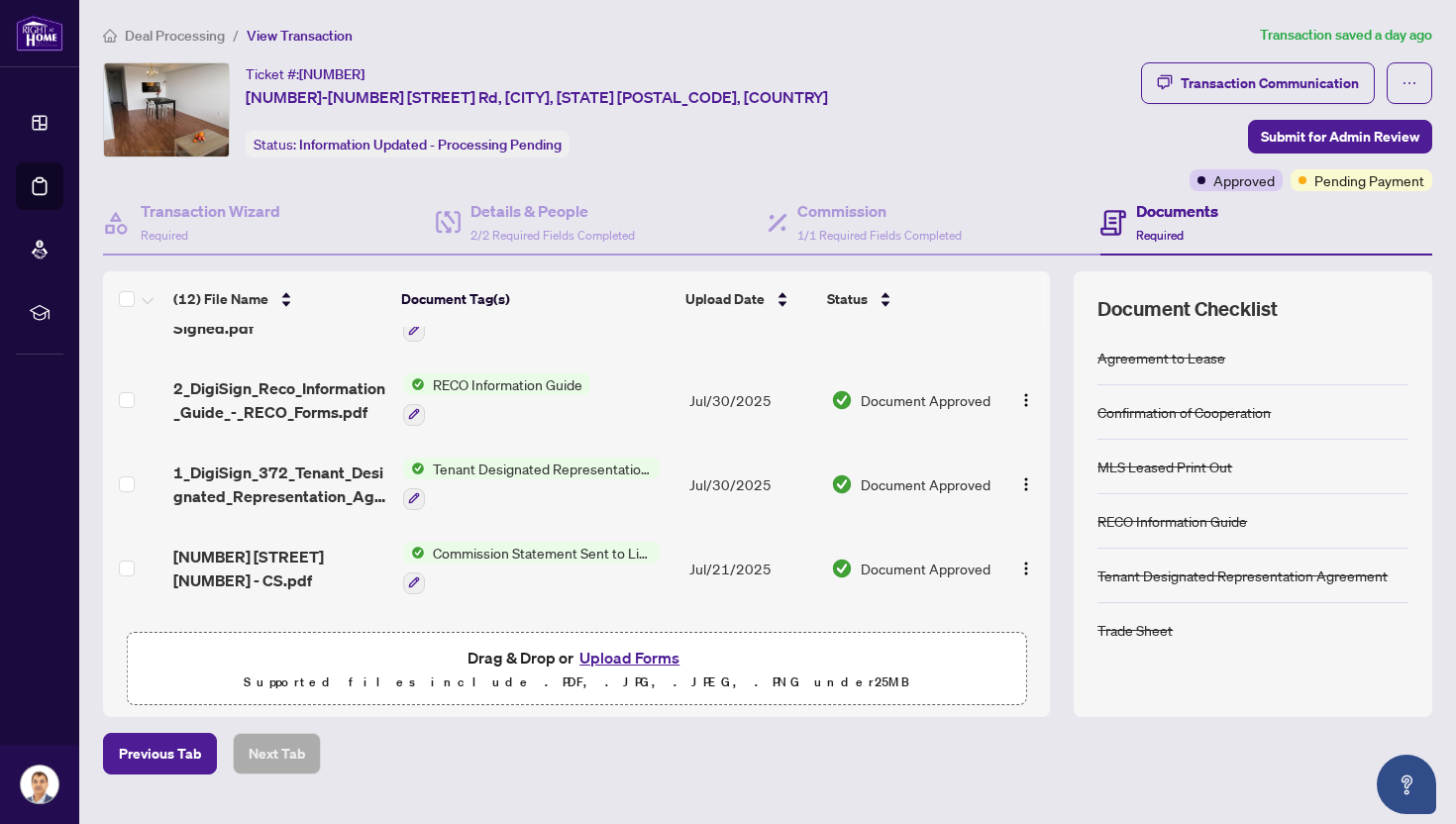 scroll, scrollTop: 0, scrollLeft: 0, axis: both 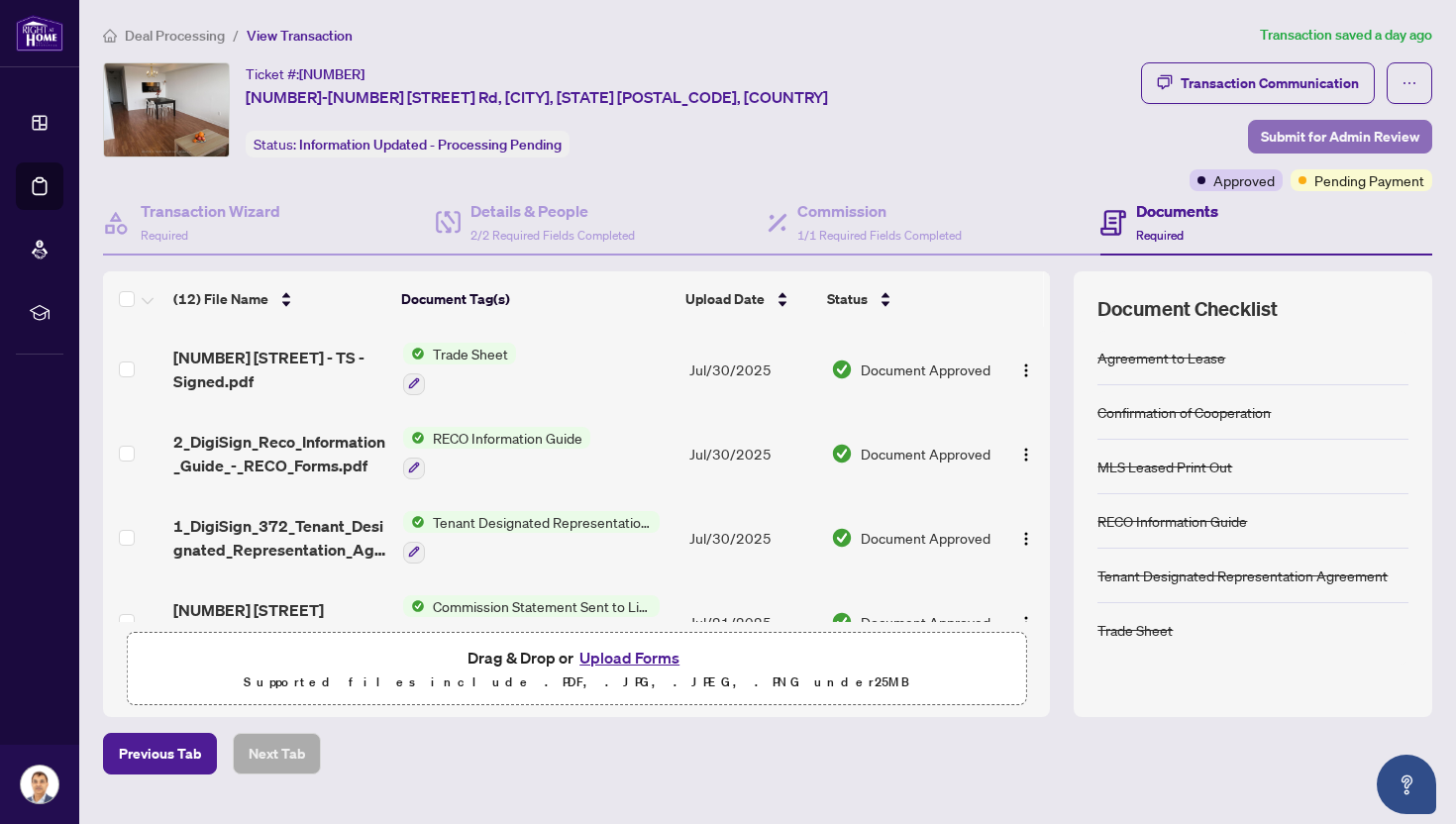 click on "Submit for Admin Review" at bounding box center (1340, 137) 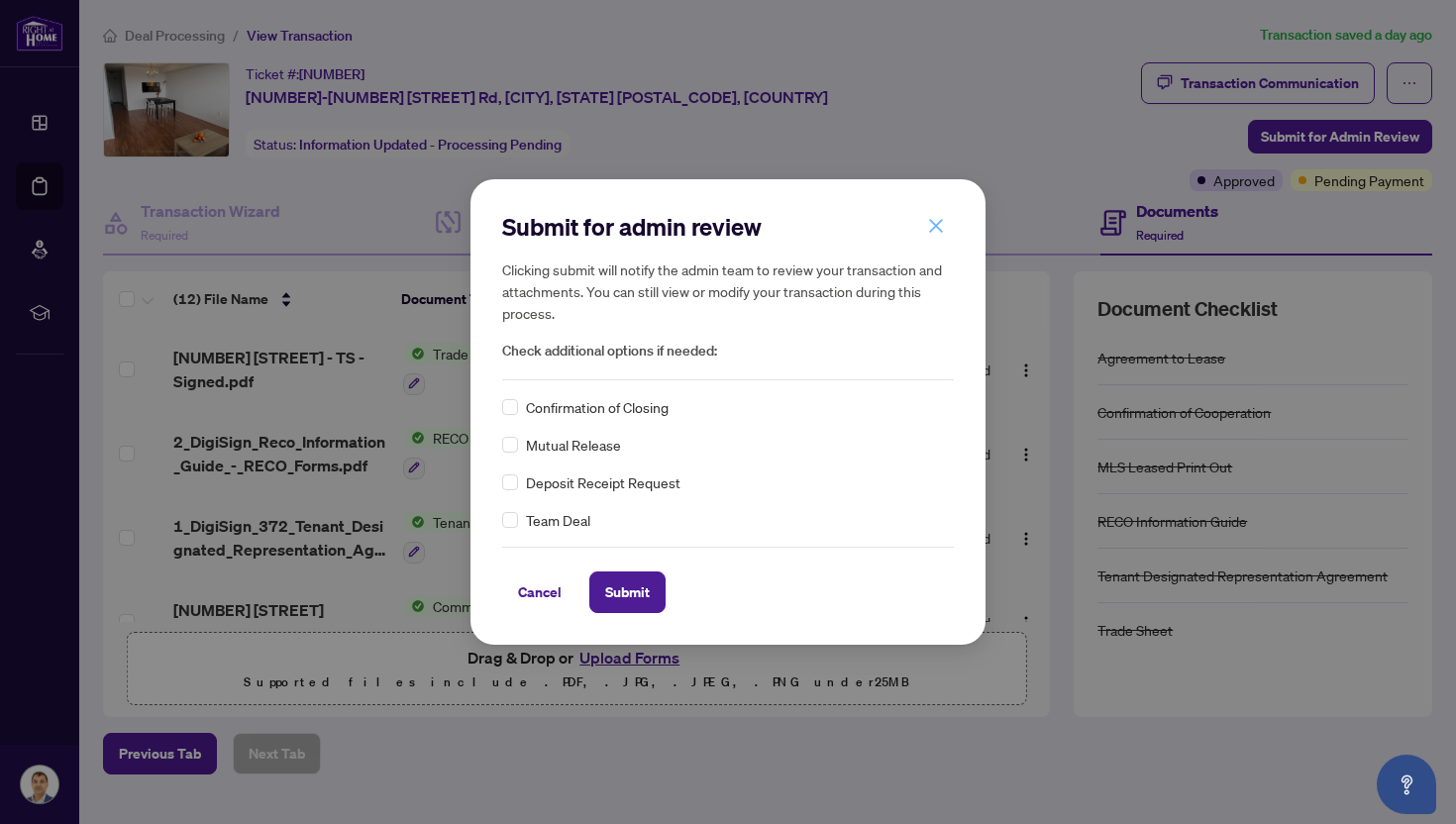 click at bounding box center (936, 226) 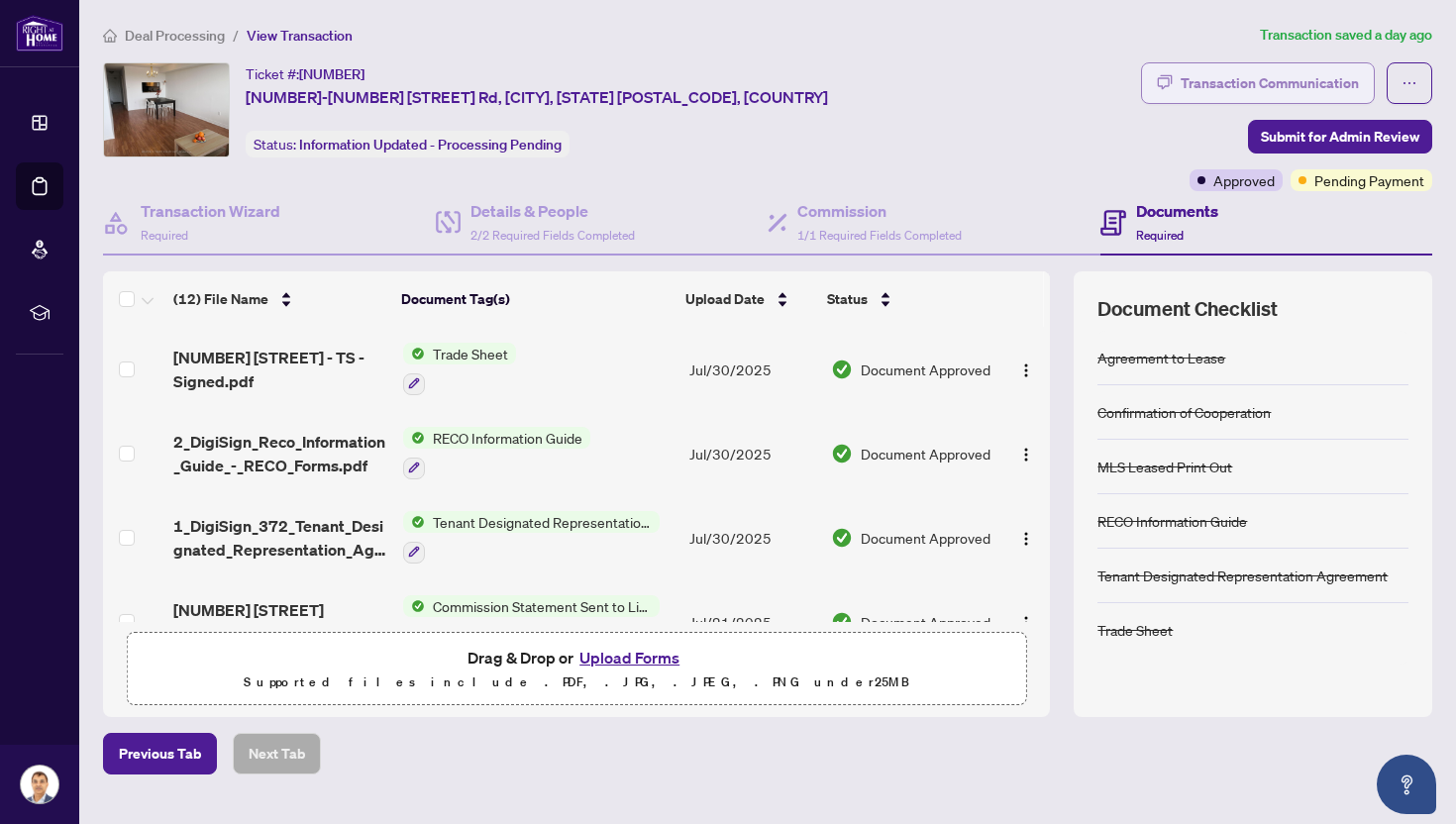 click on "Transaction Communication" at bounding box center (1270, 83) 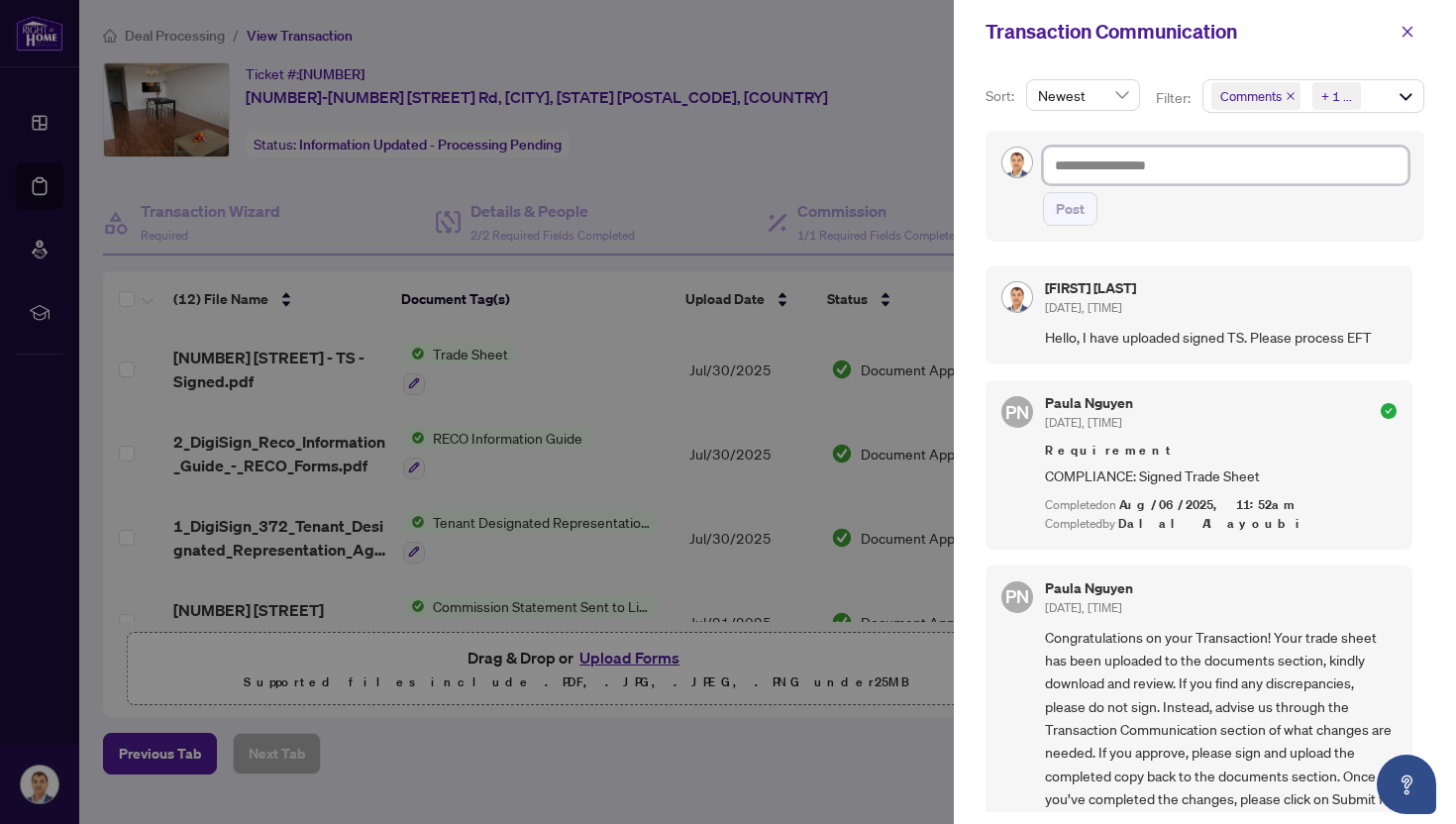 click at bounding box center (1225, 165) 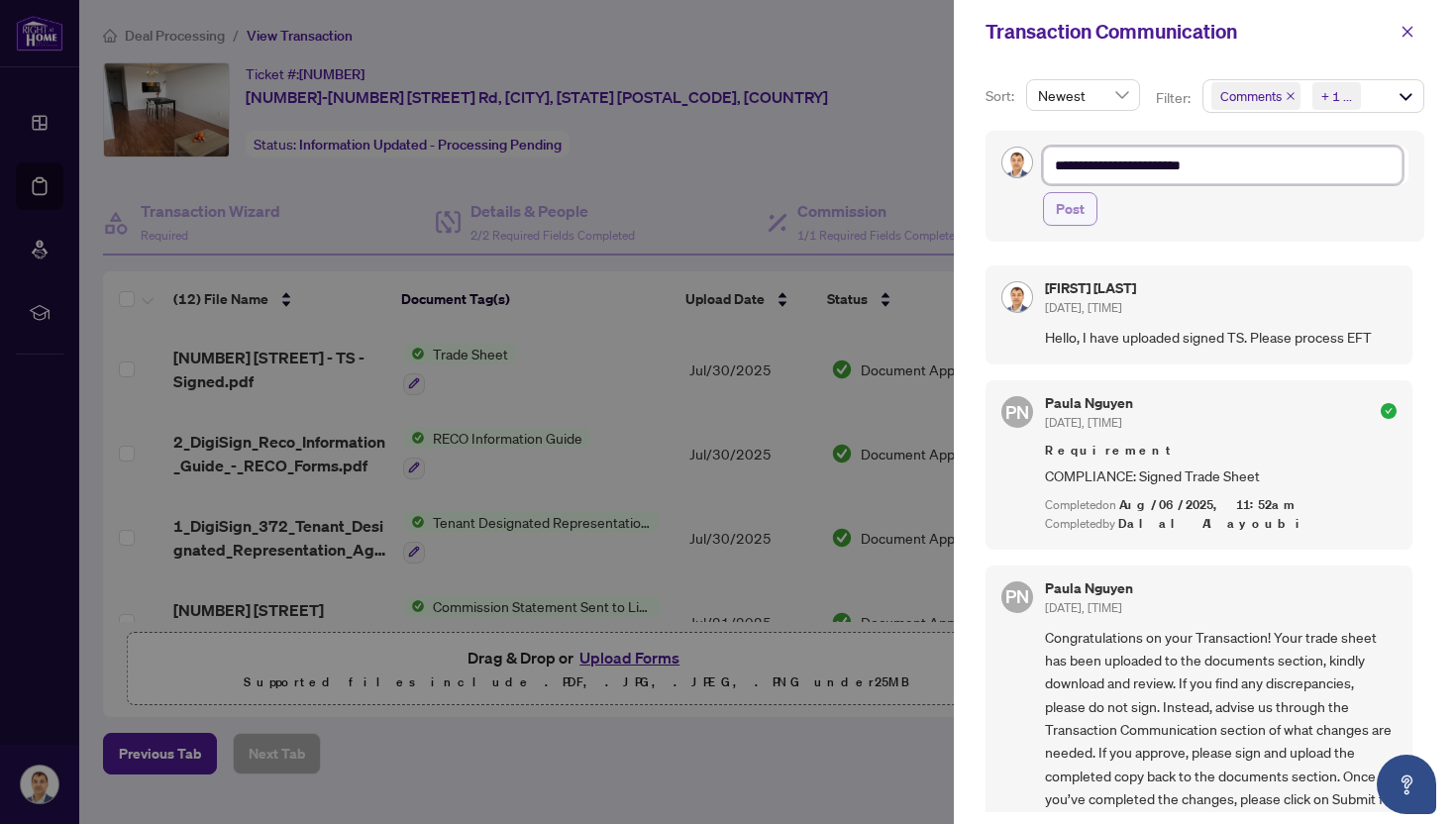 type on "**********" 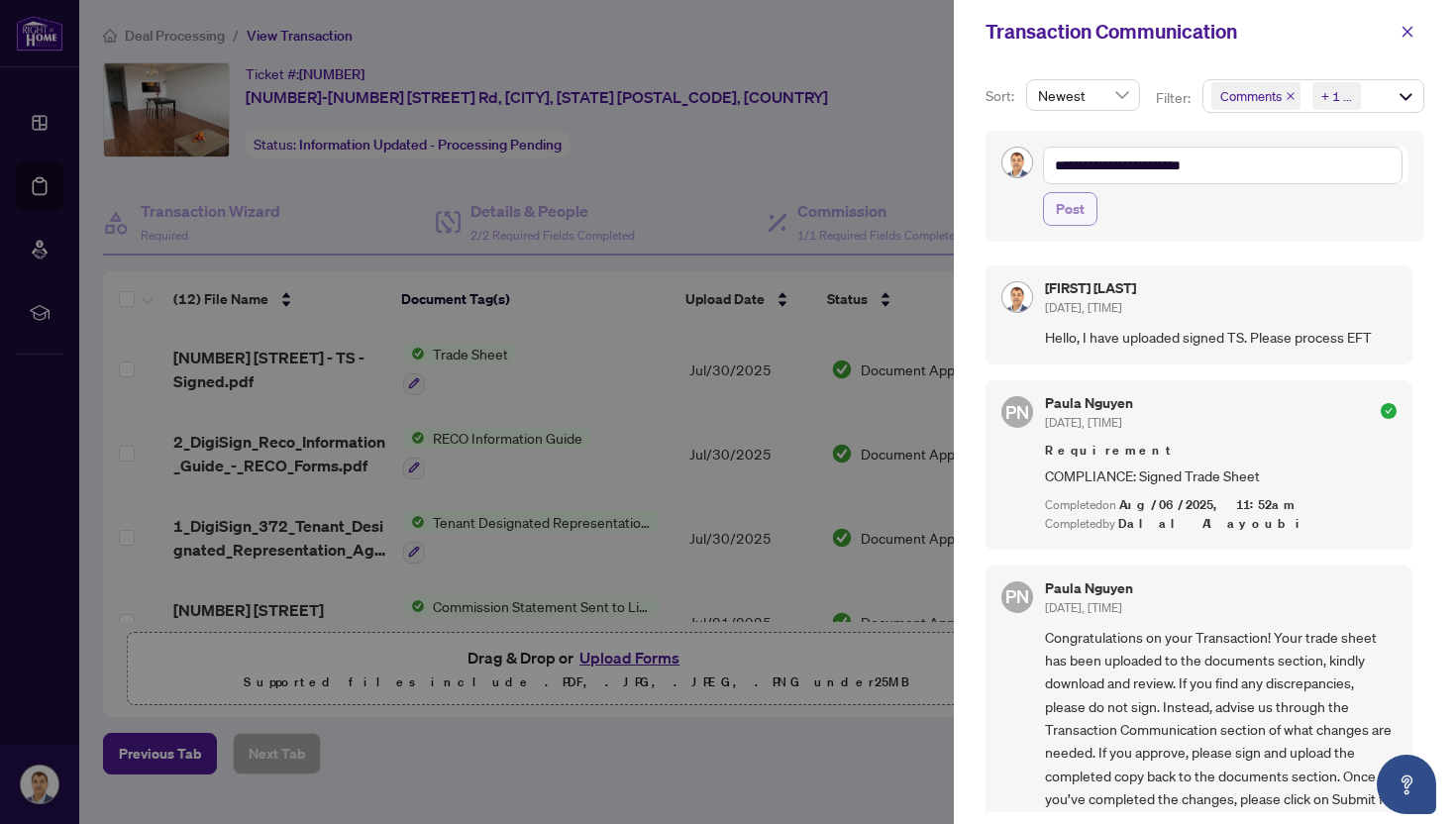 click on "Post" at bounding box center [1070, 209] 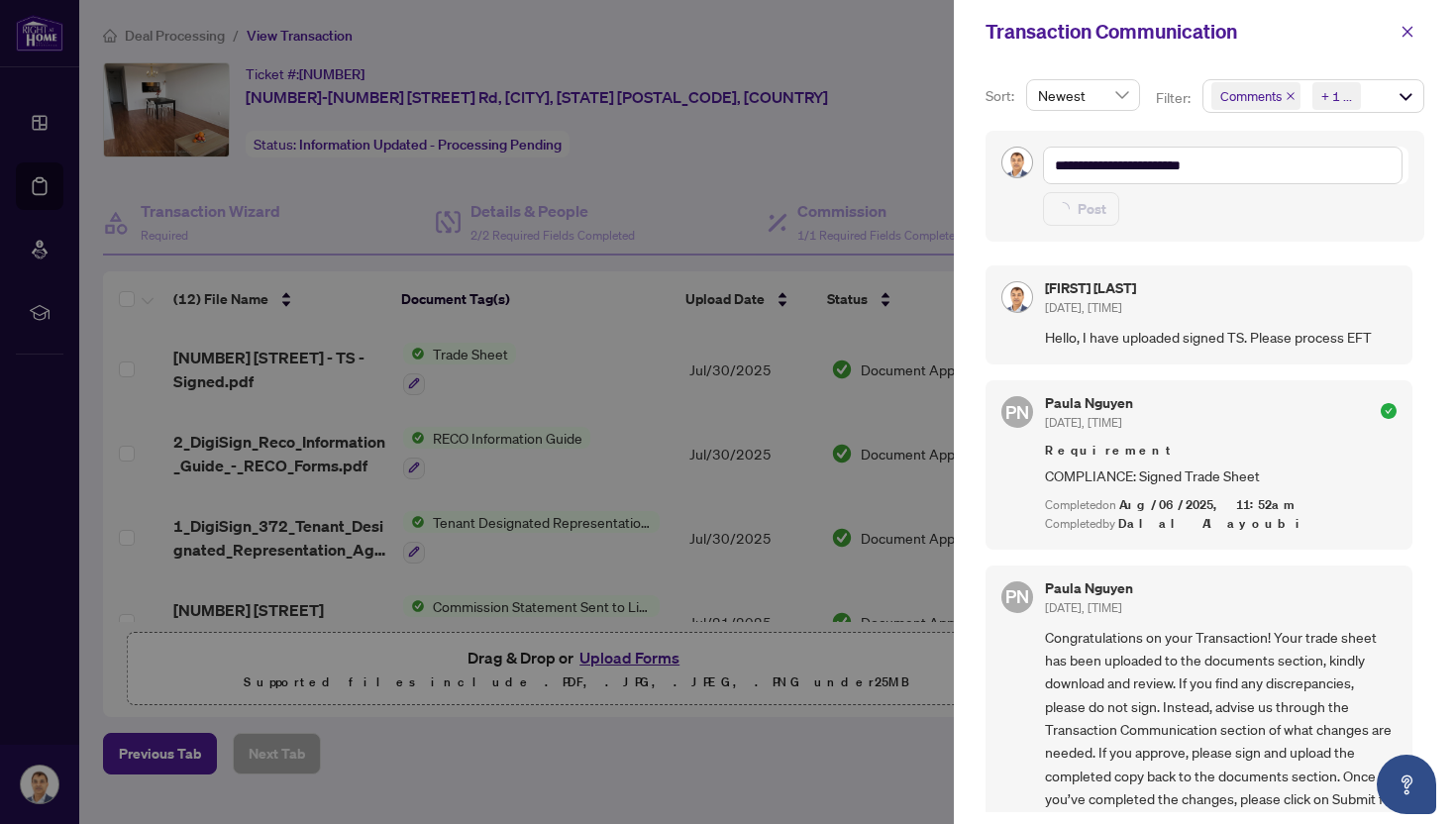 type on "**********" 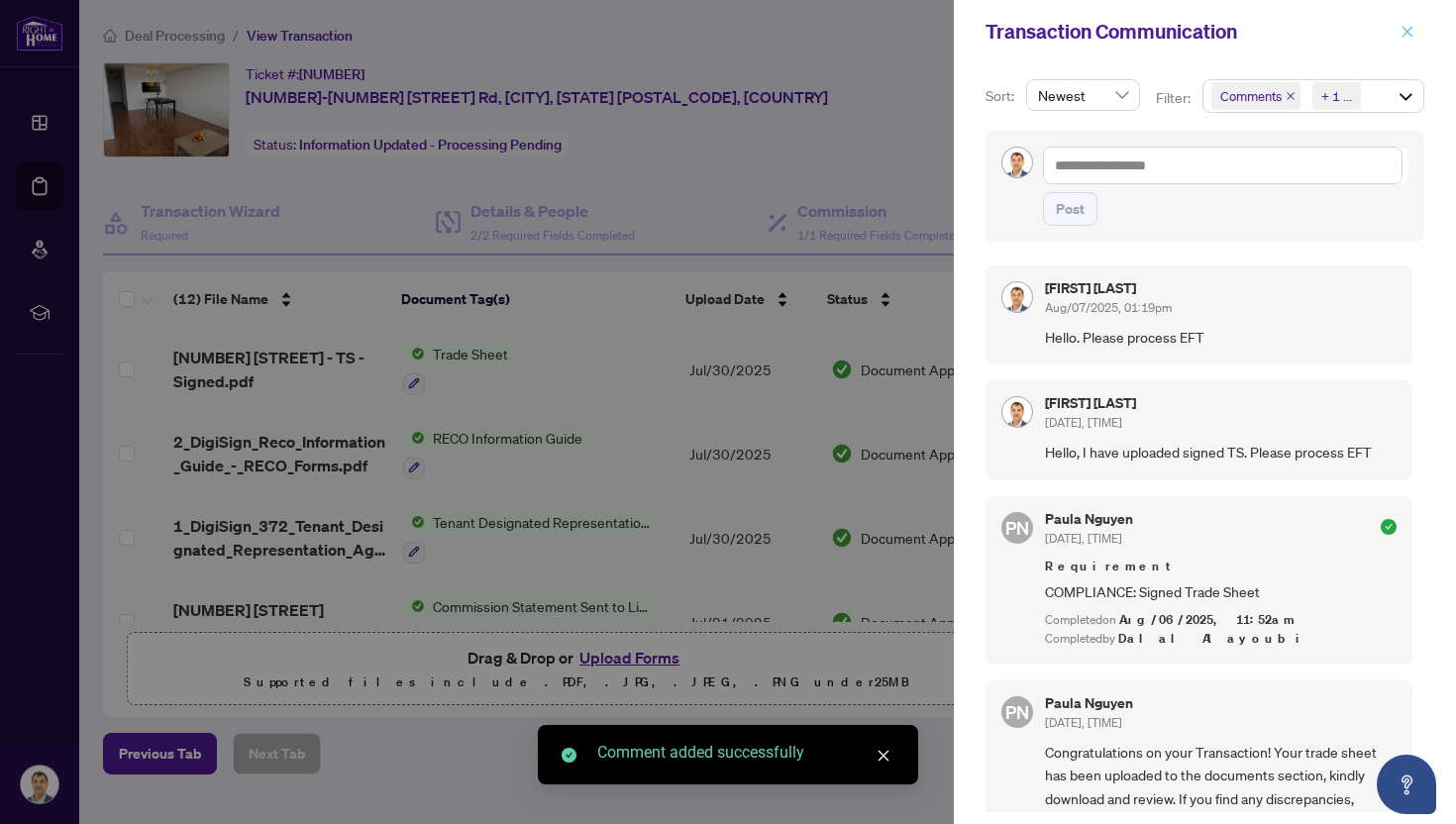 click 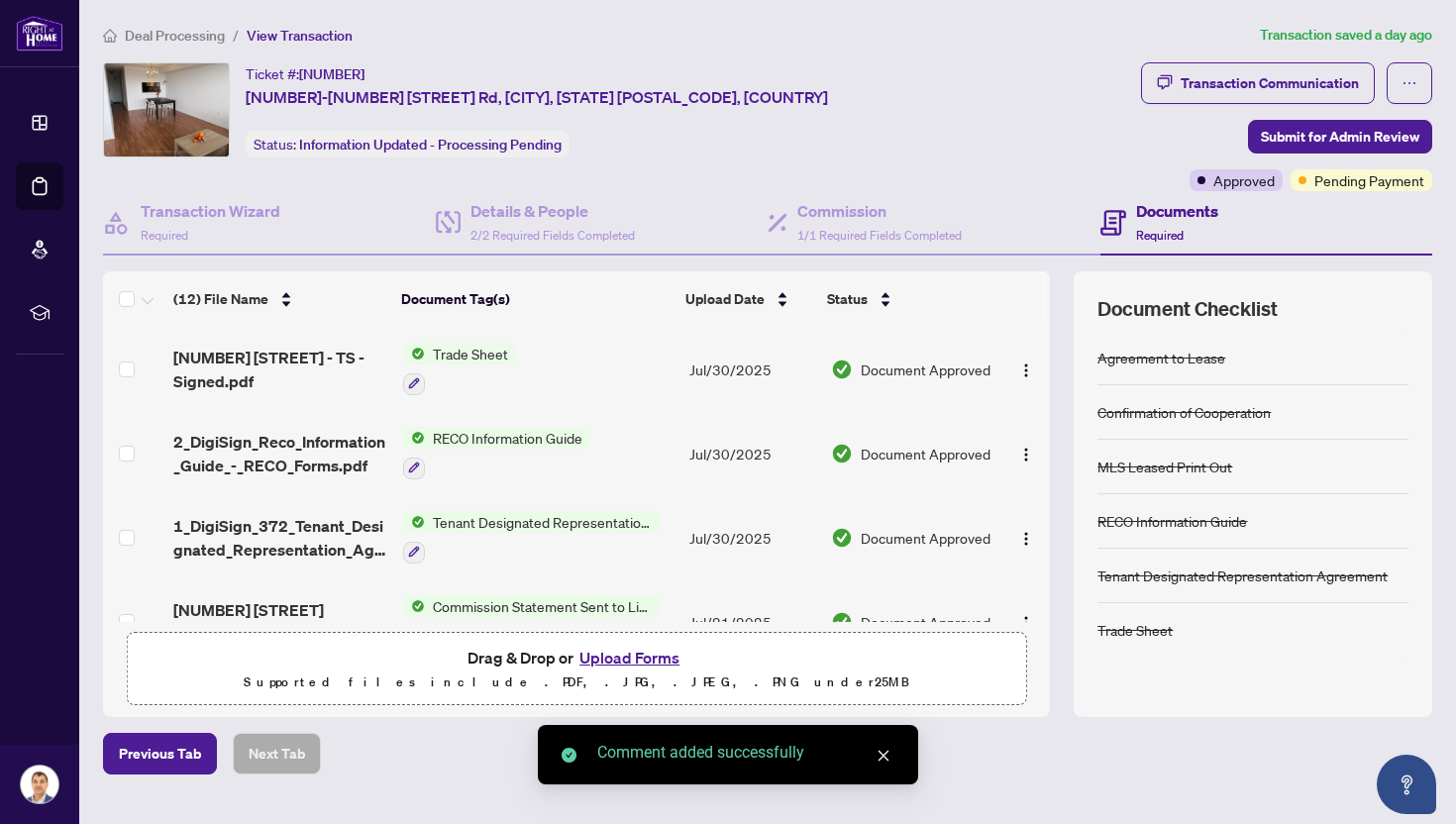 click on "Deal Processing" at bounding box center (174, 36) 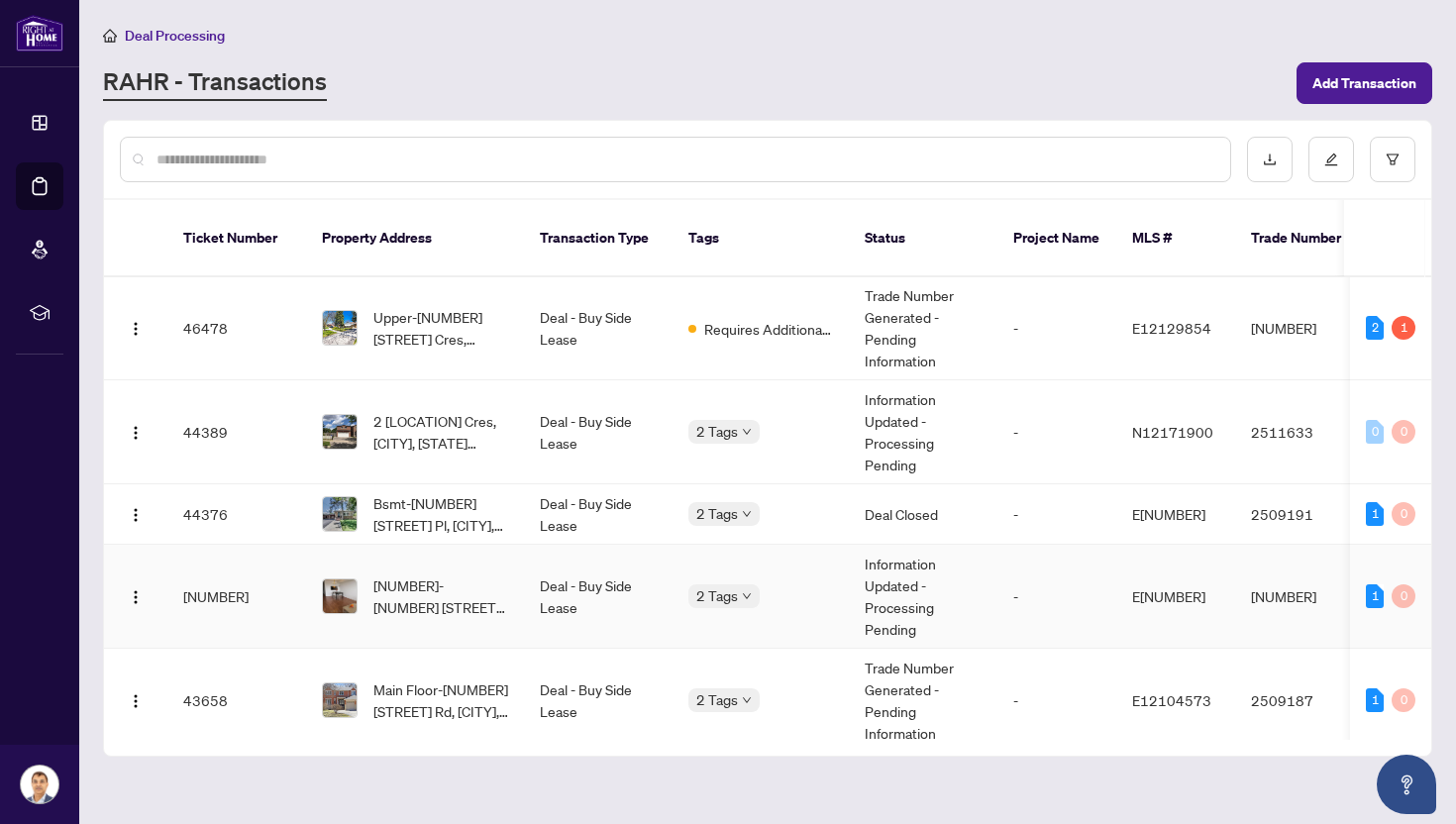 scroll, scrollTop: 0, scrollLeft: 0, axis: both 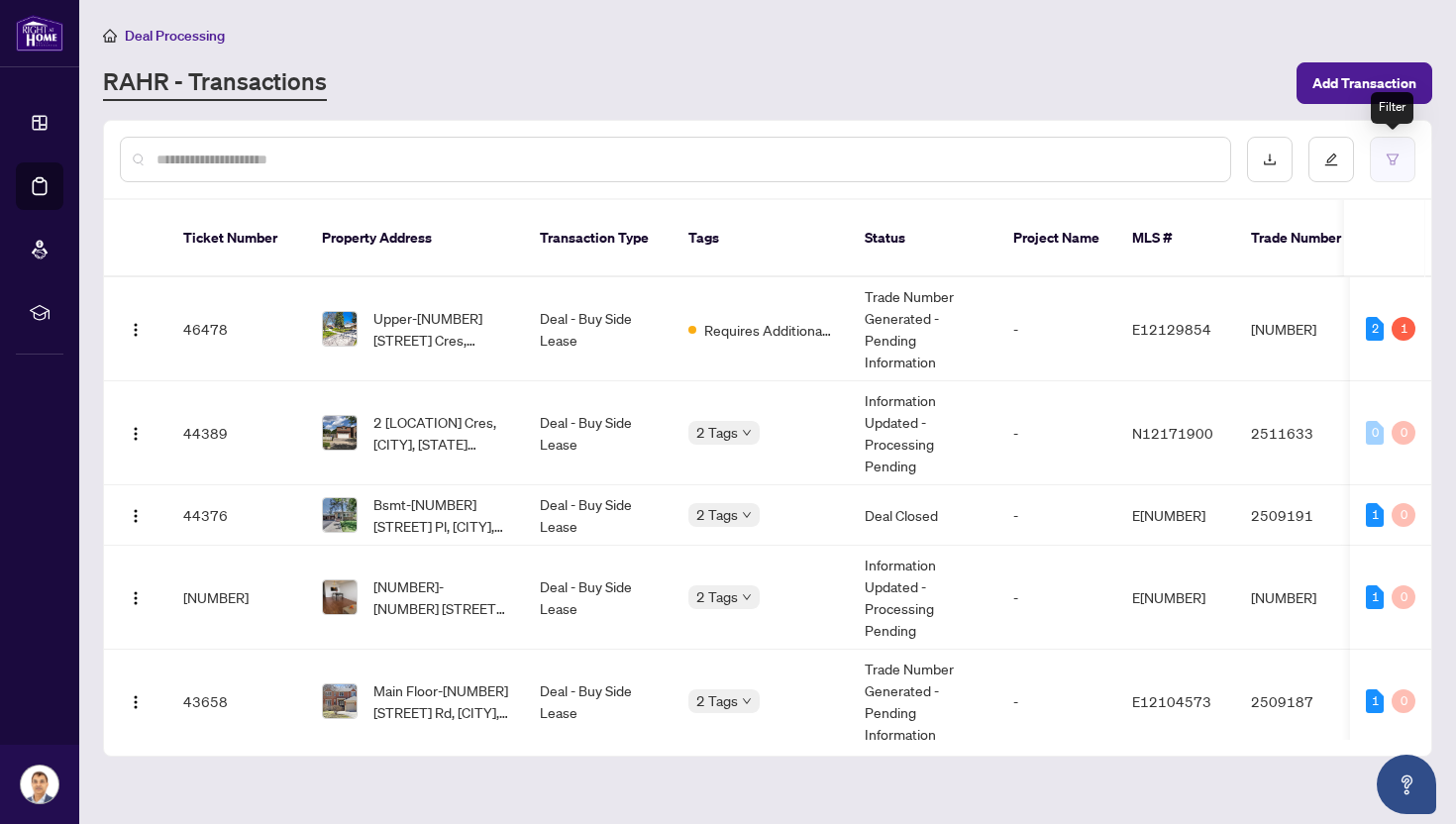 click at bounding box center [1393, 159] 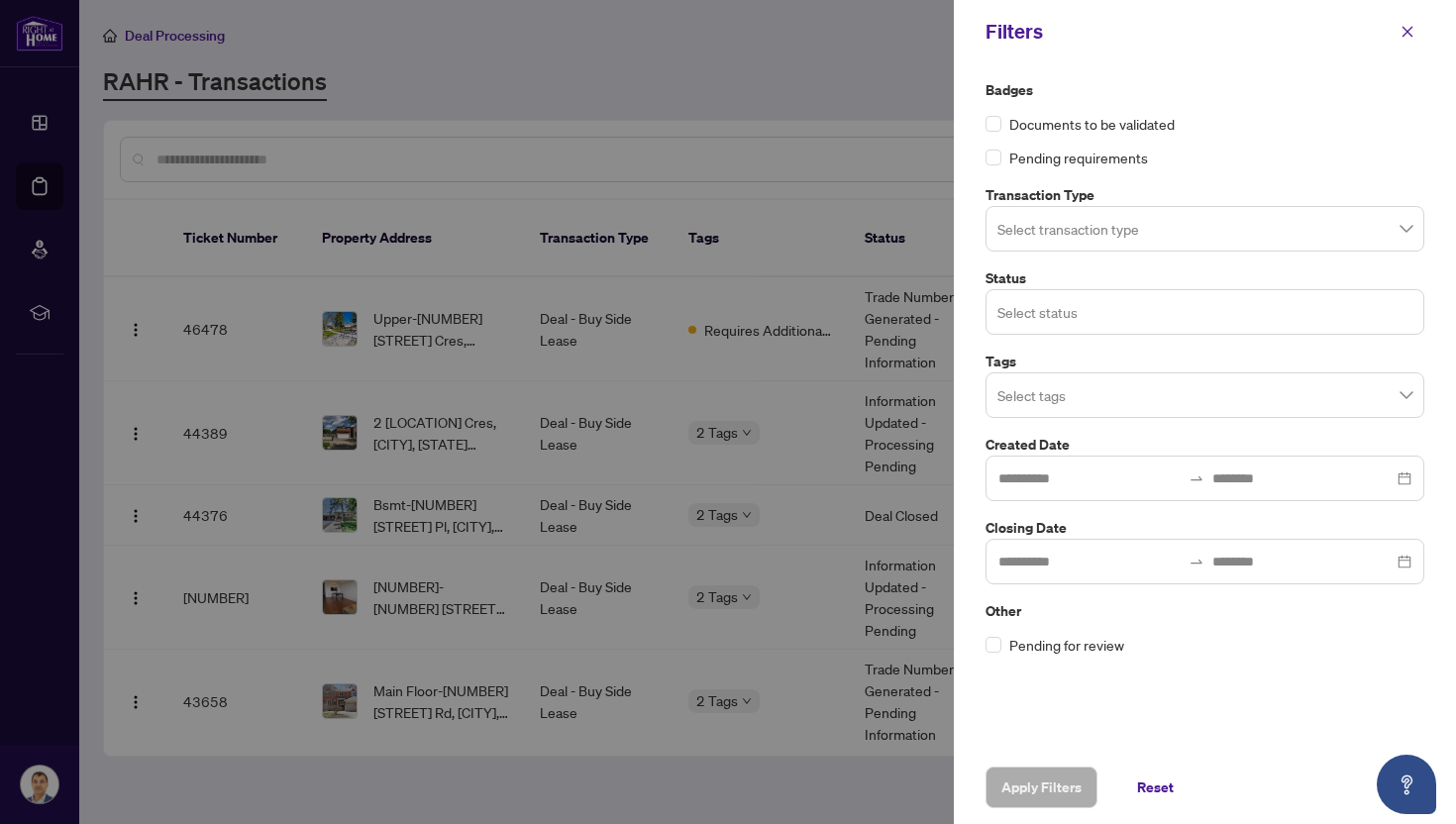 click on "Select status" at bounding box center [1204, 312] 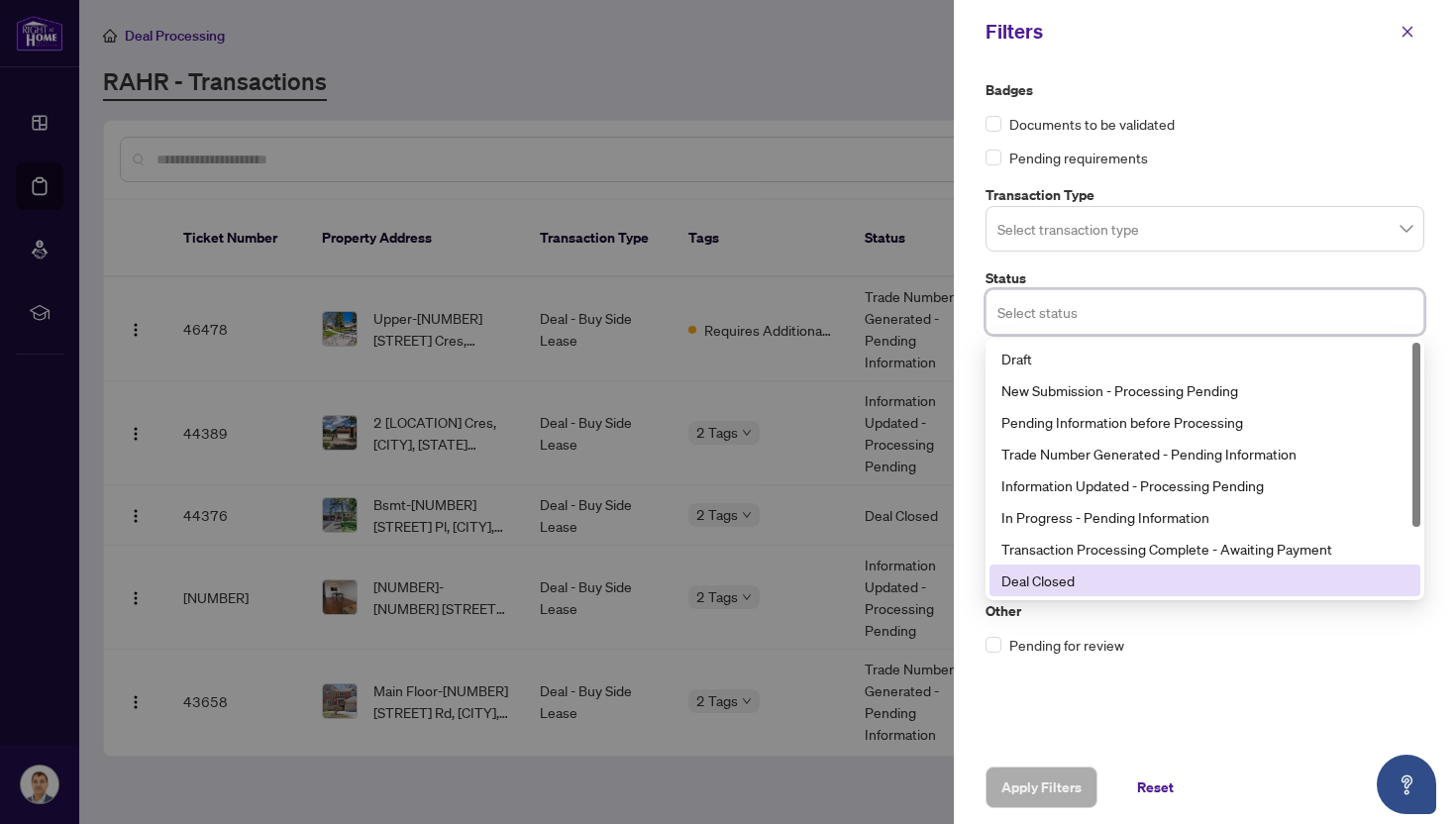 click on "Deal Closed" at bounding box center (1204, 580) 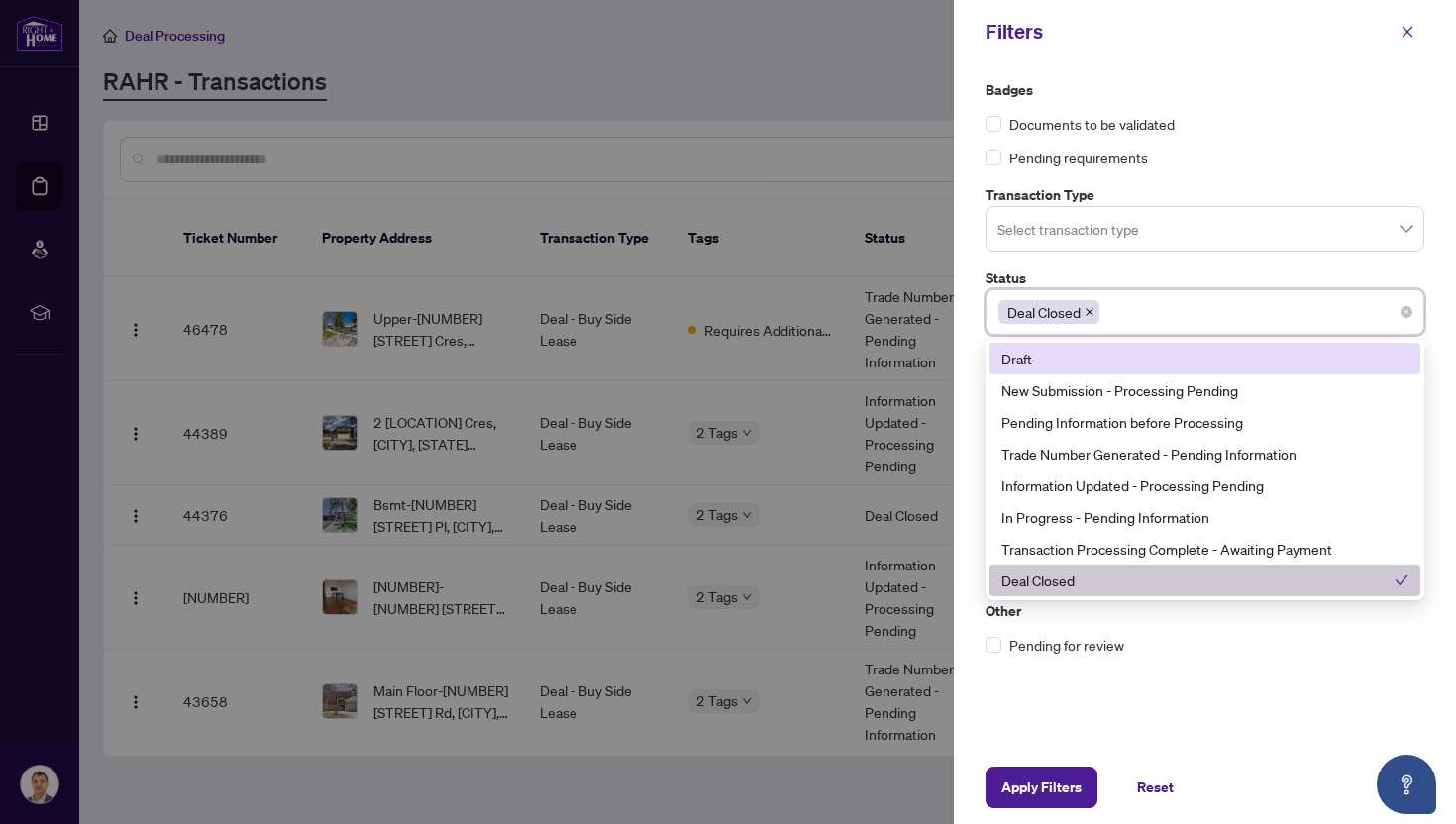 click 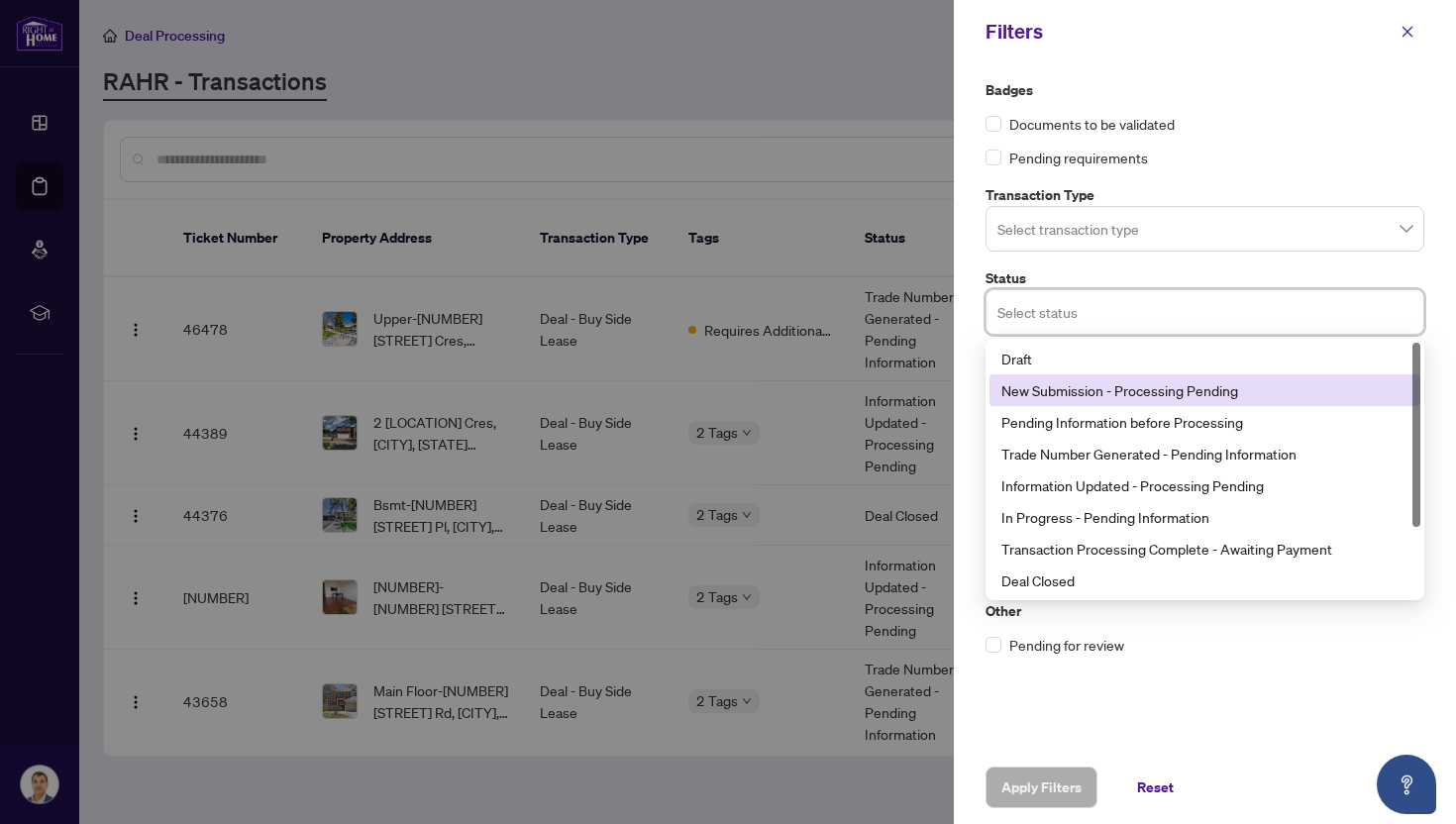 click on "New Submission - Processing Pending" at bounding box center [1204, 390] 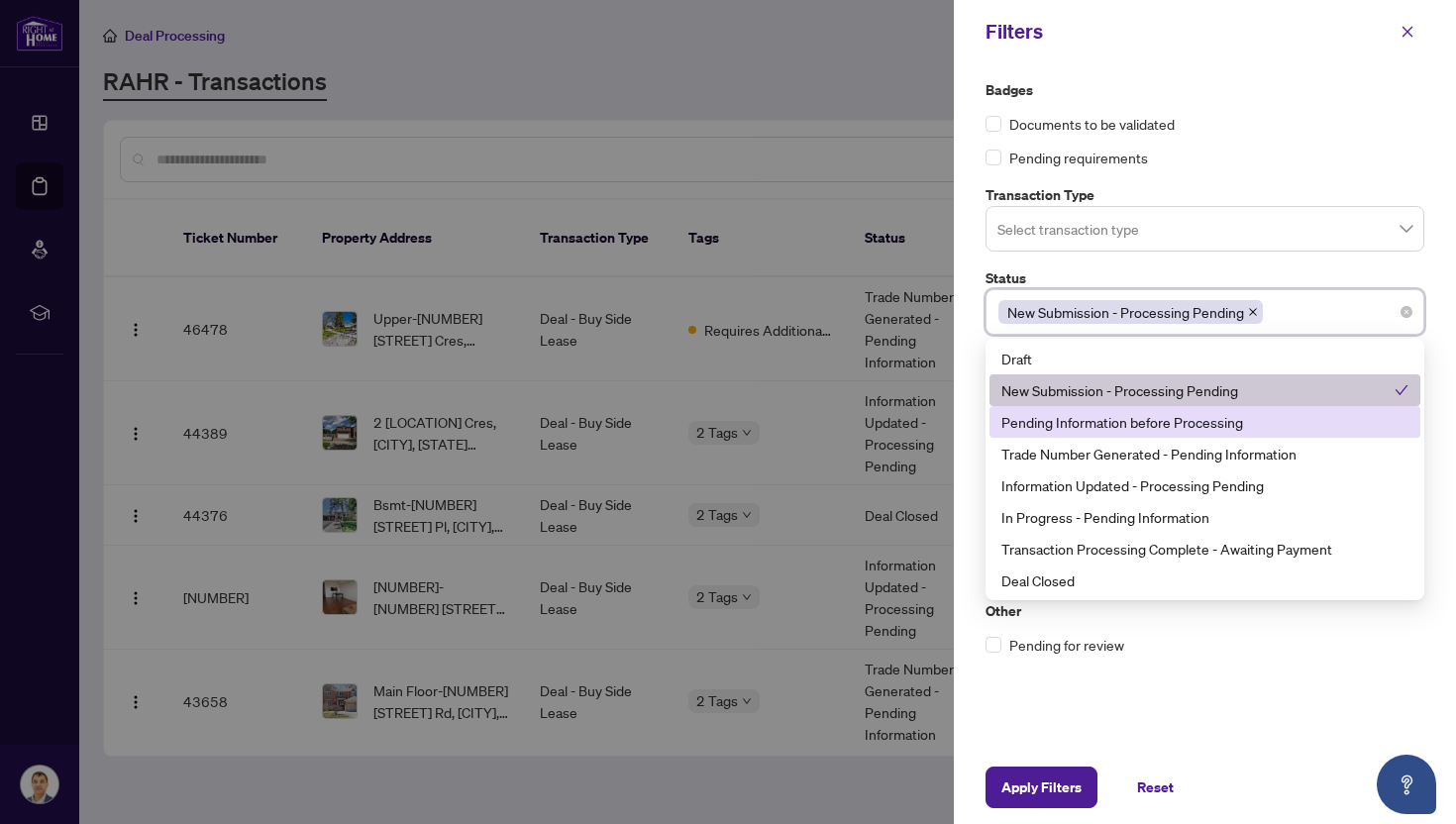 click on "Pending Information before Processing" at bounding box center (1204, 422) 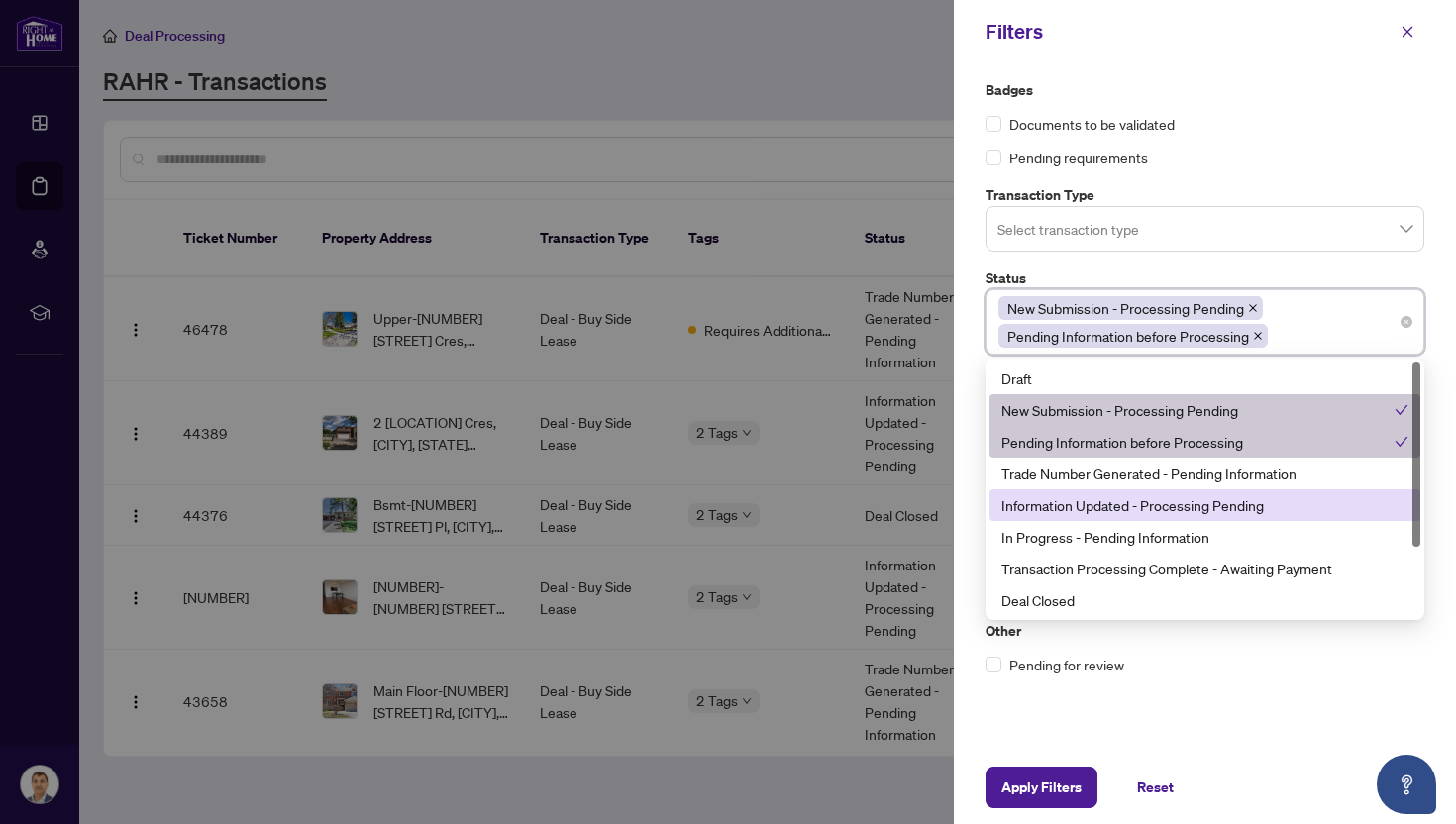 click on "Information Updated - Processing Pending" at bounding box center [1204, 505] 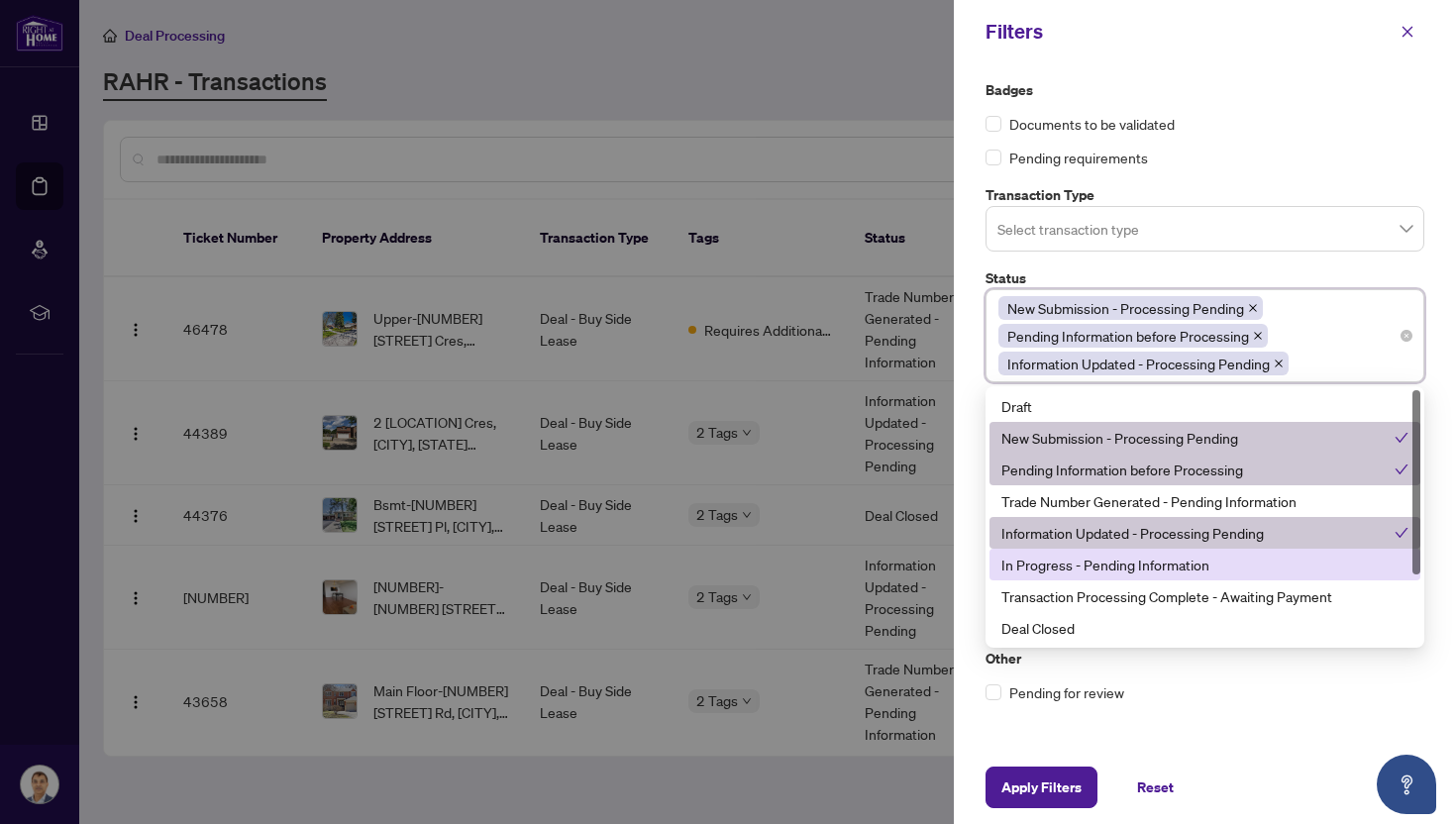 click on "In Progress - Pending Information" at bounding box center [1204, 565] 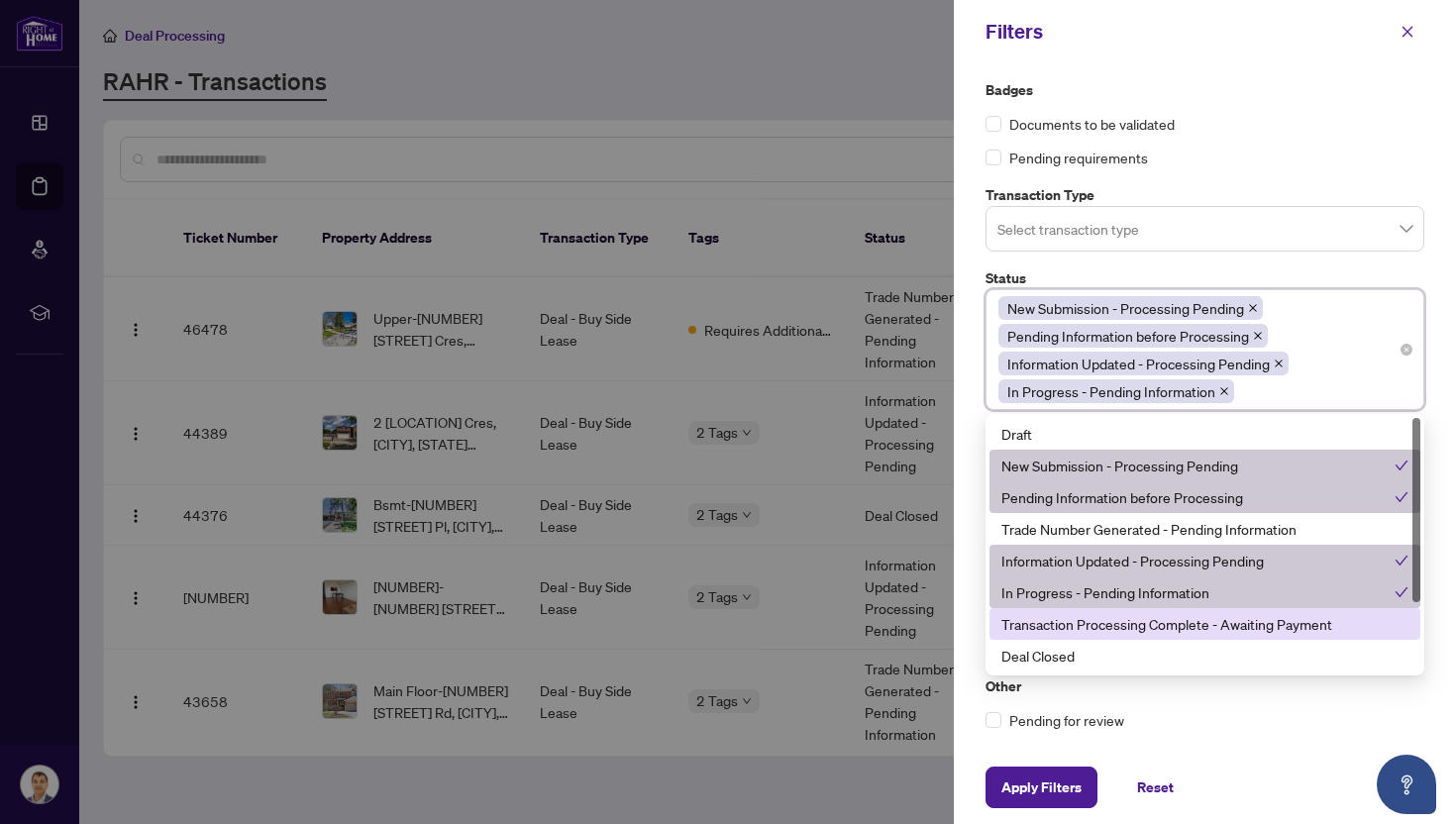 click on "Transaction Processing Complete - Awaiting Payment" at bounding box center (1204, 624) 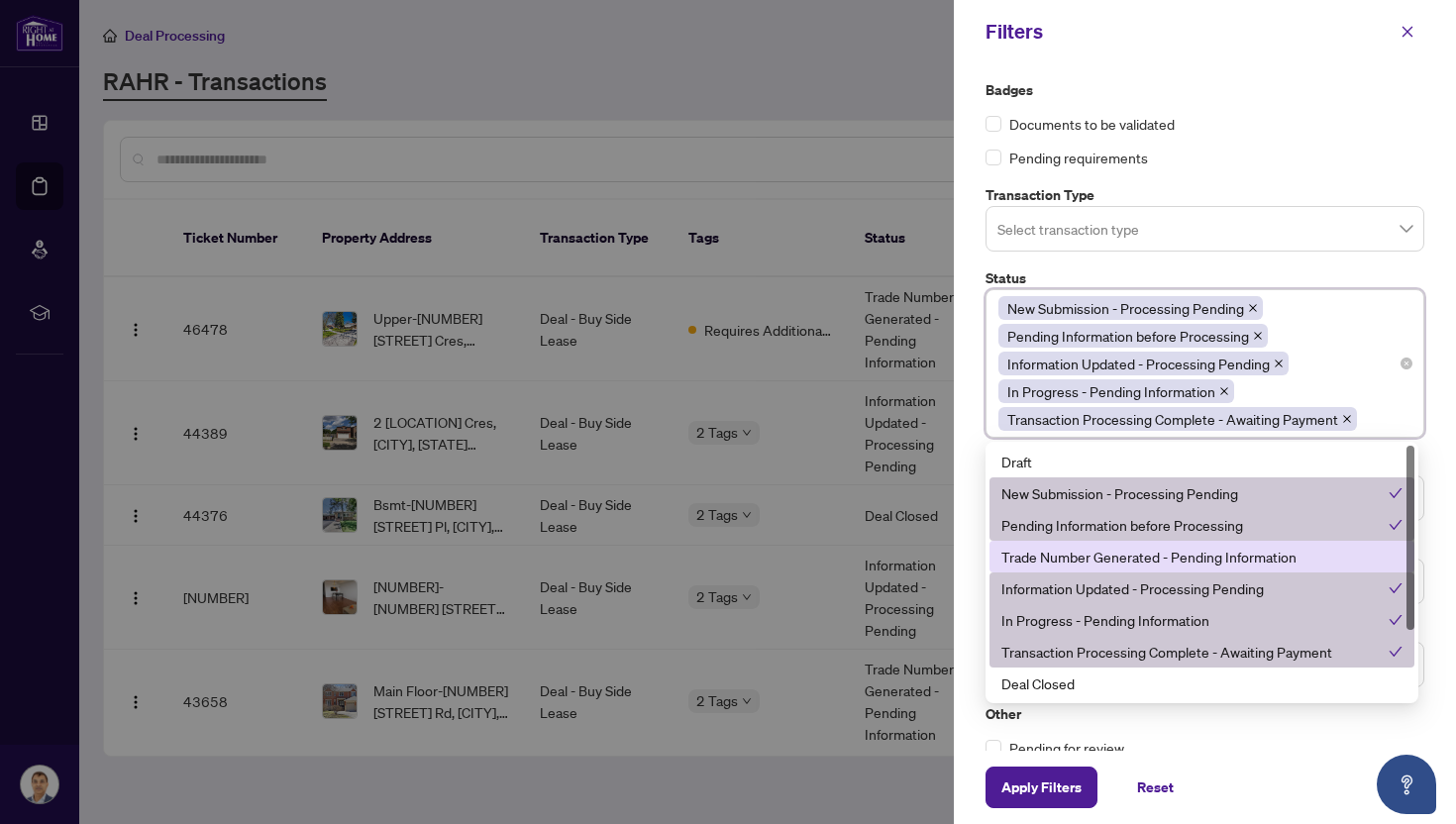 click on "Trade Number Generated - Pending Information" at bounding box center [1201, 557] 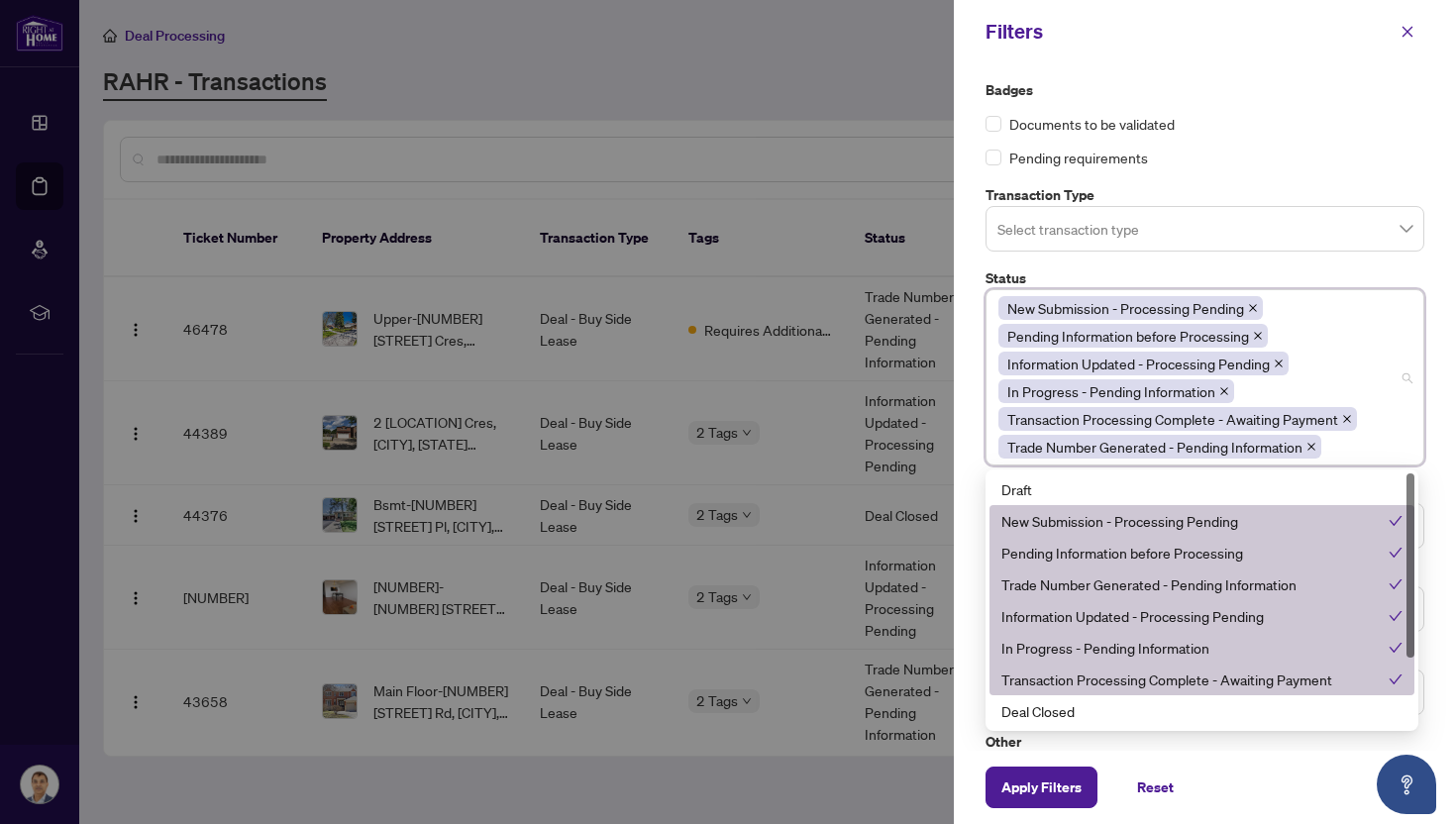click on "Status" at bounding box center [1204, 278] 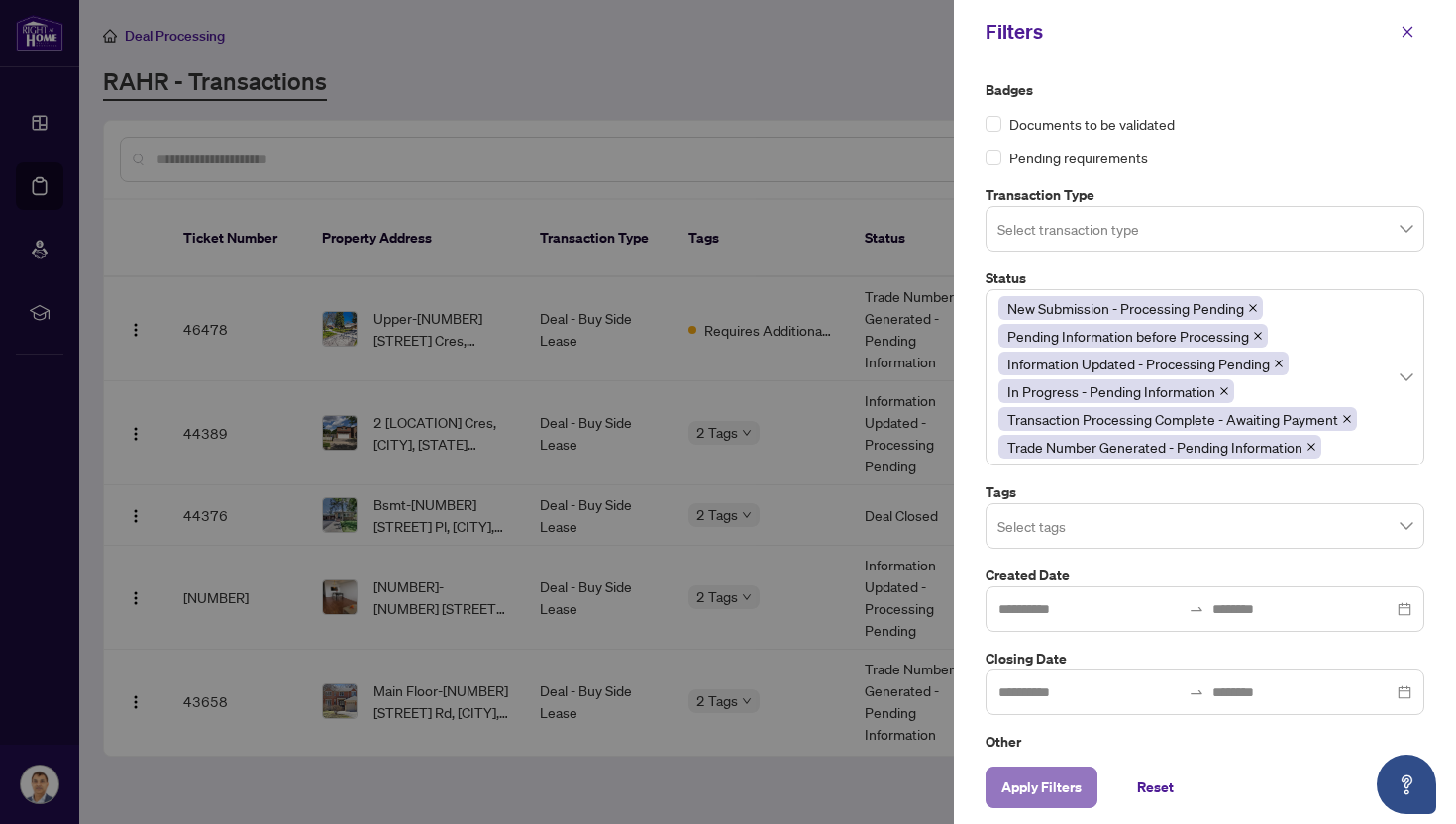 click on "Apply Filters" at bounding box center (1041, 787) 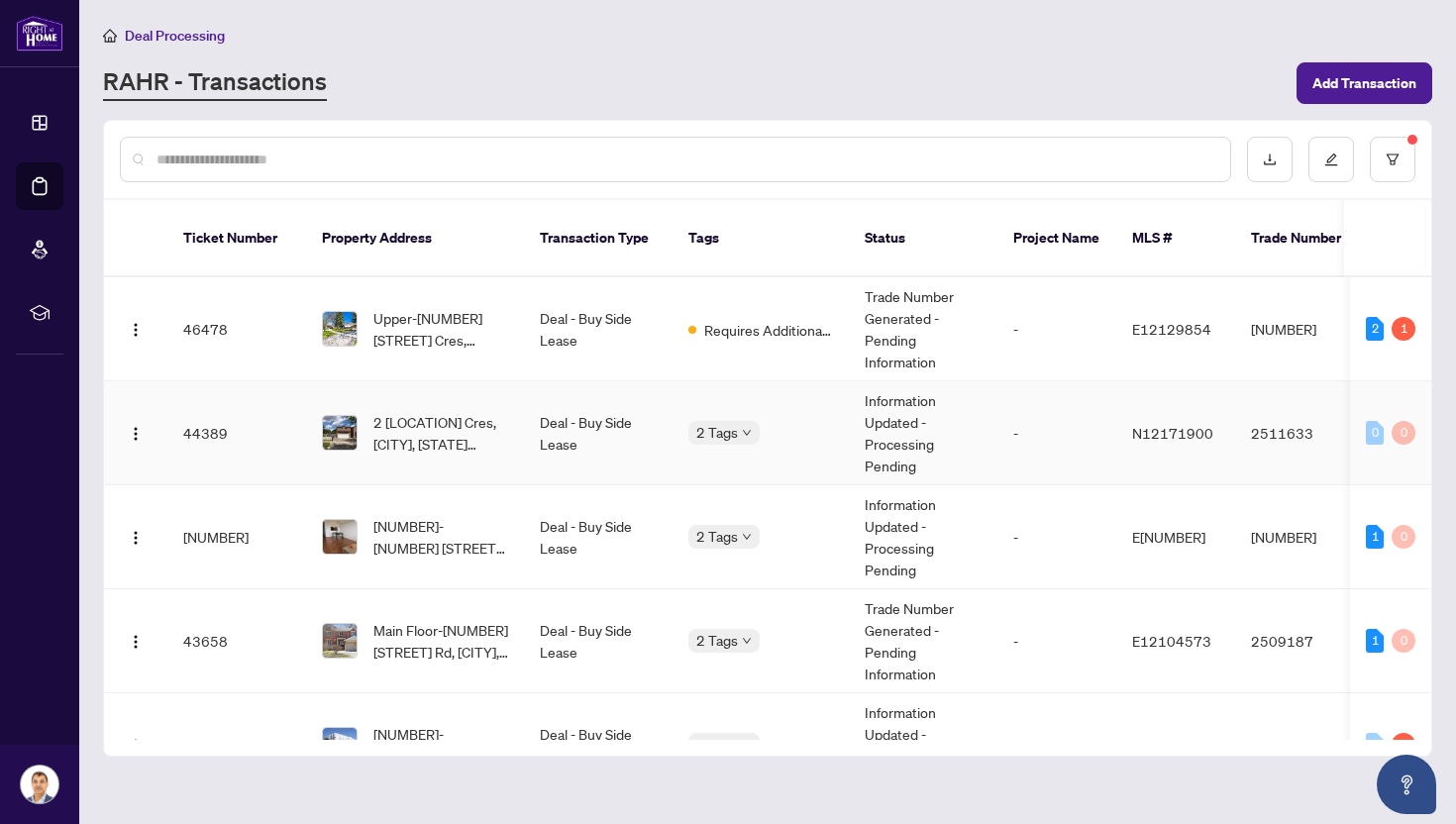 scroll, scrollTop: 63, scrollLeft: 0, axis: vertical 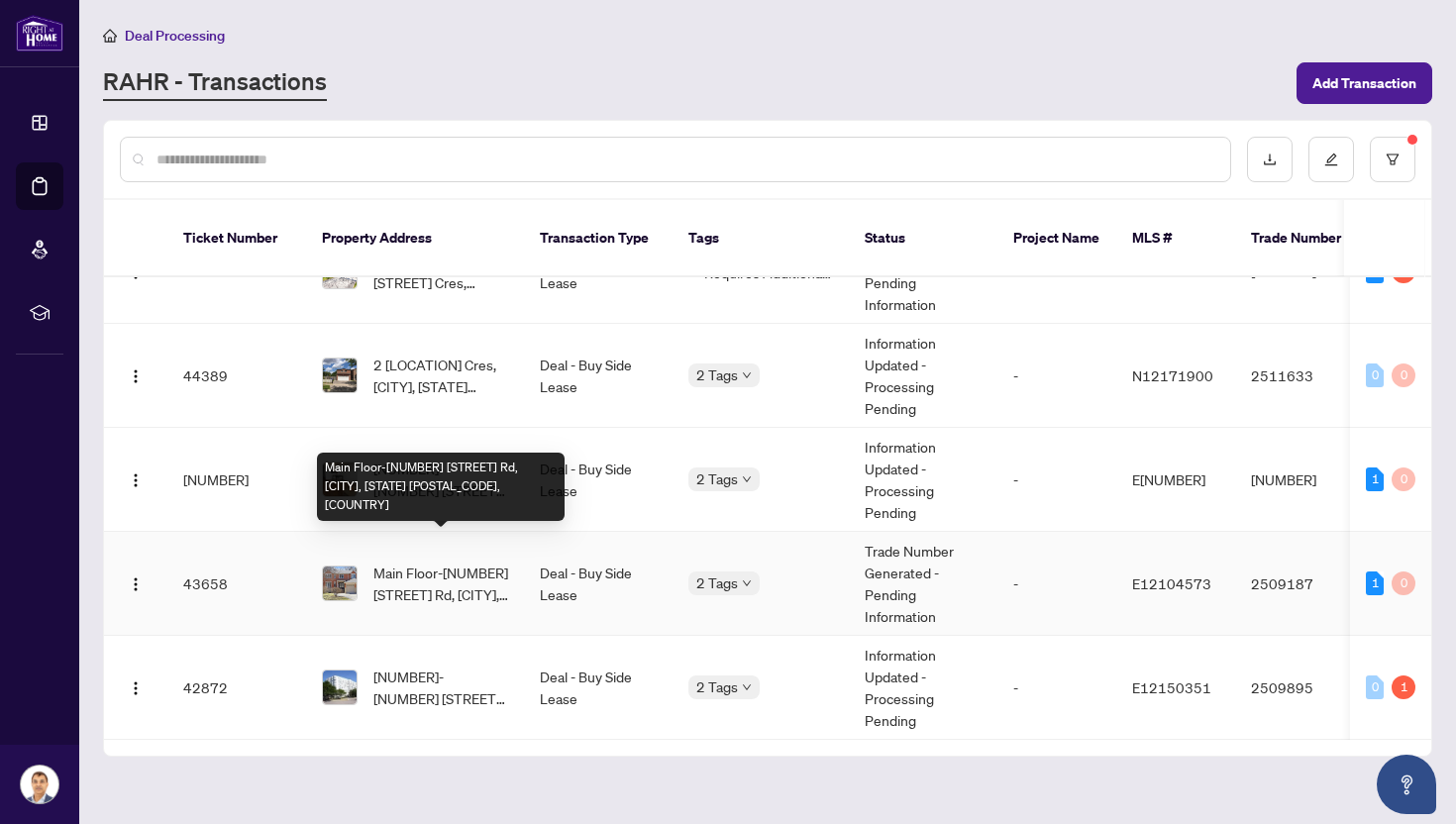 click on "Main Floor-[NUMBER] [STREET] Rd, [CITY], [STATE] [POSTAL_CODE], [COUNTRY]" at bounding box center (441, 583) 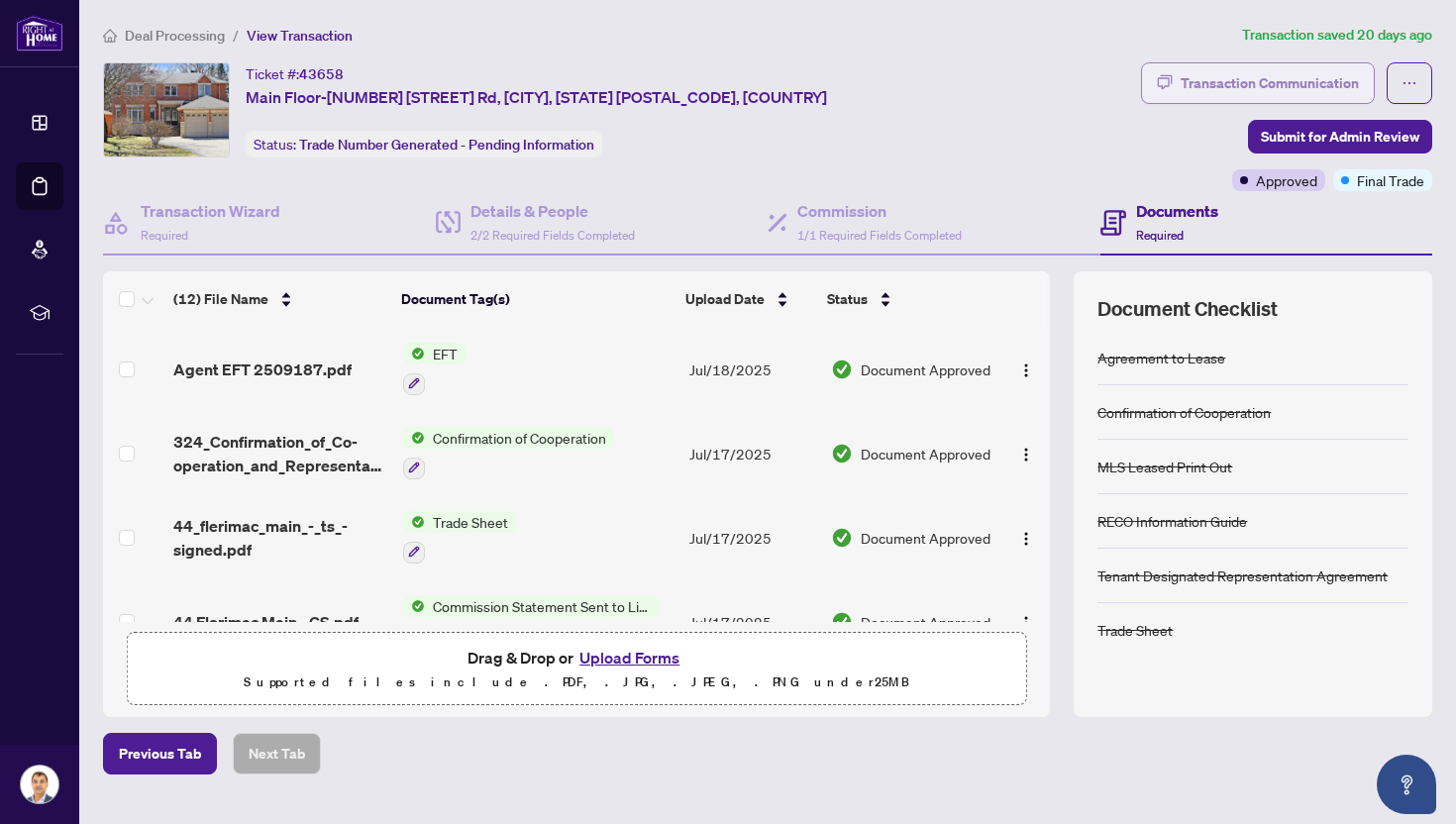 click on "Transaction Communication" at bounding box center [1270, 83] 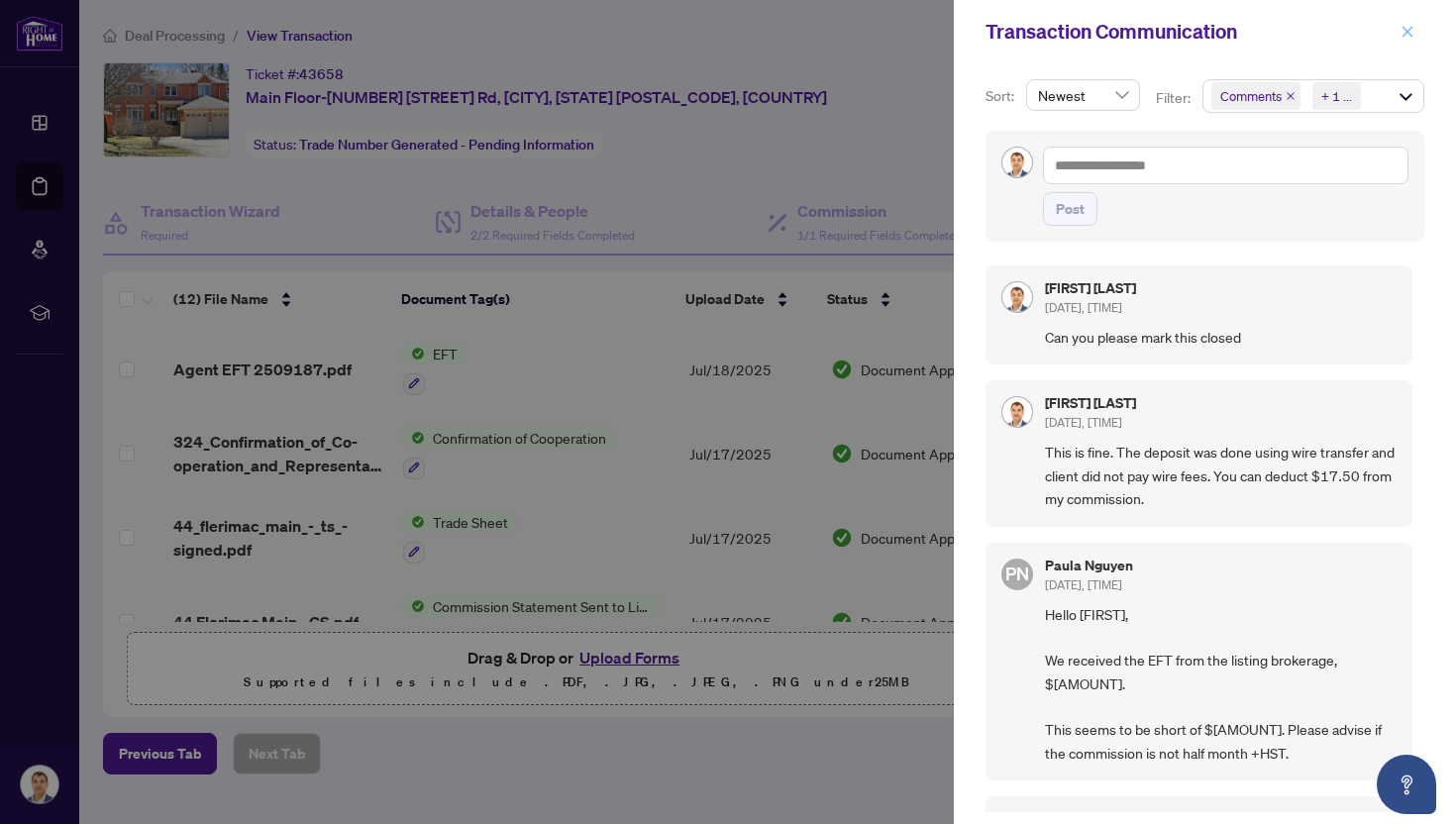 click 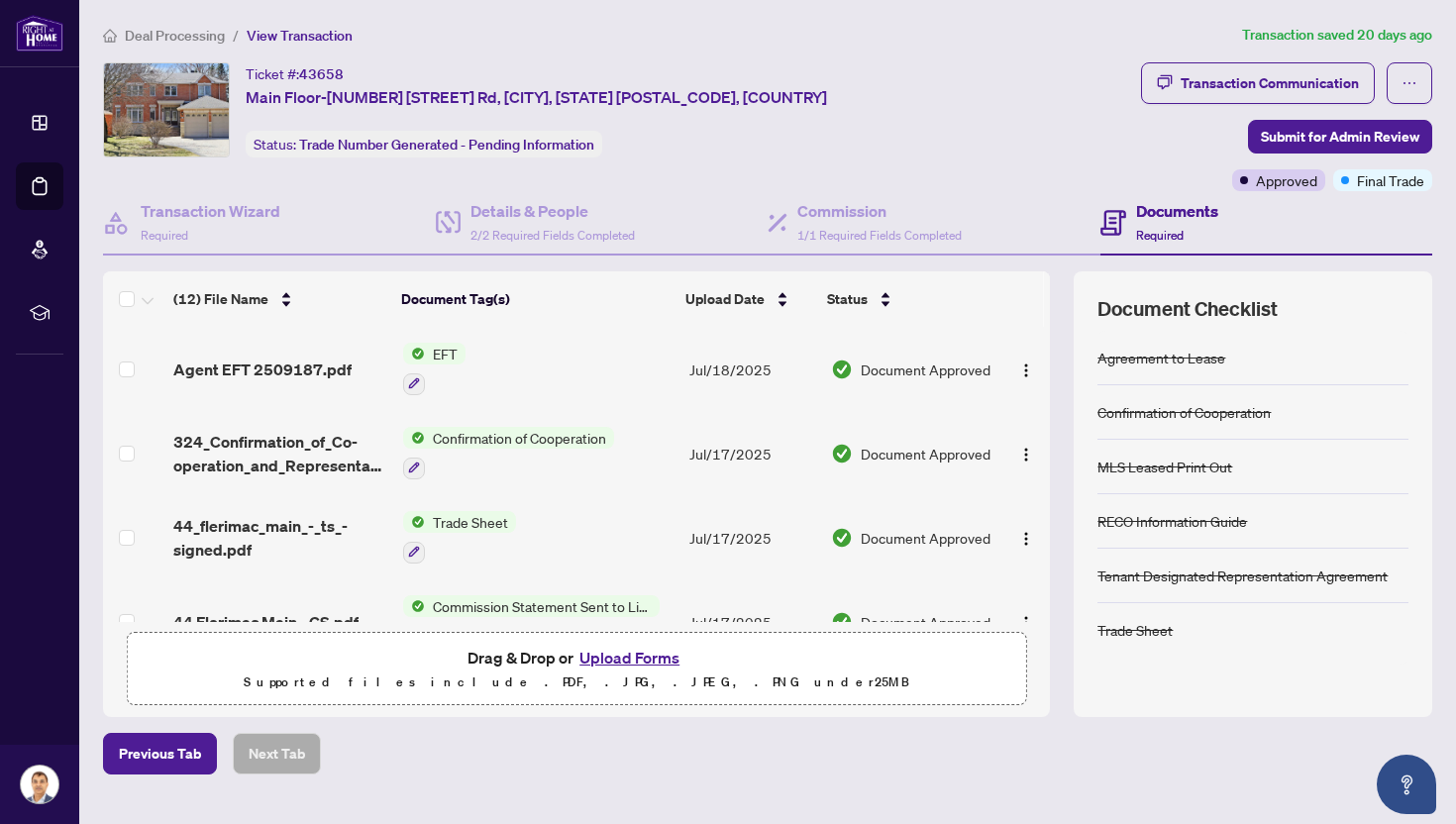 click on "Deal Processing" at bounding box center (174, 36) 